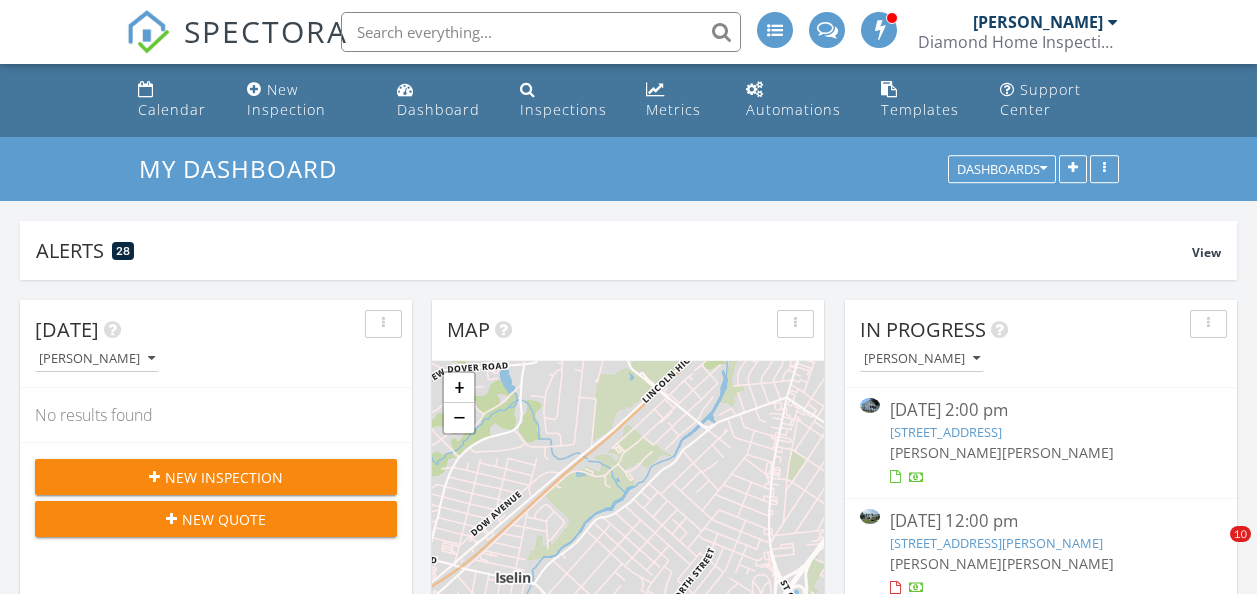 scroll, scrollTop: 200, scrollLeft: 0, axis: vertical 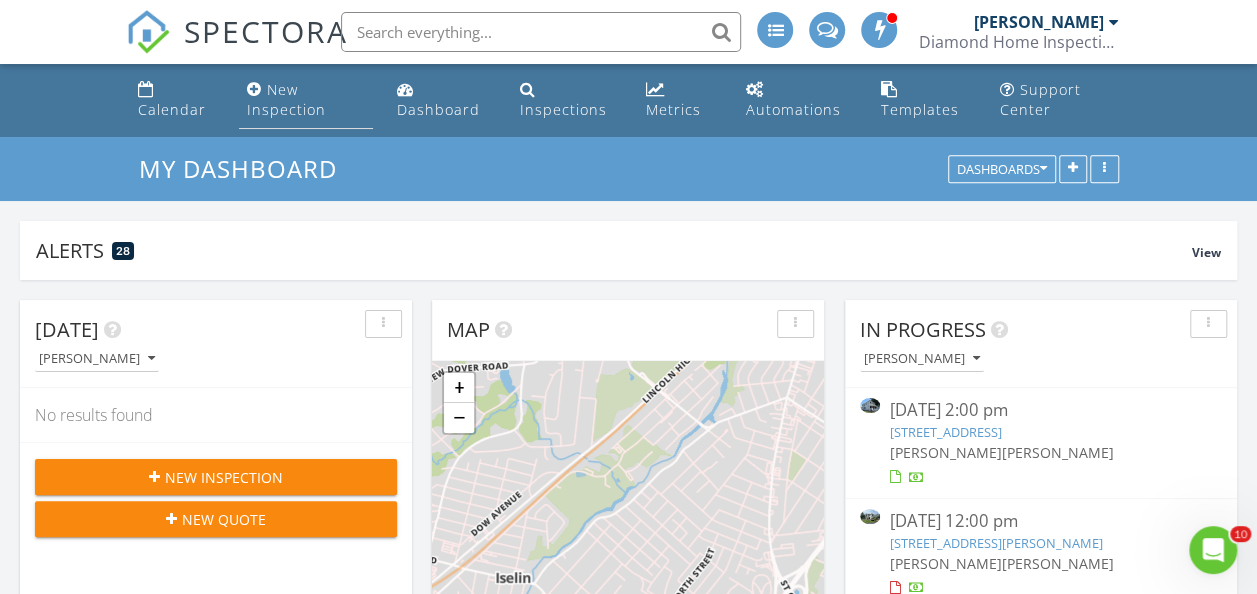 click on "New Inspection" at bounding box center (306, 100) 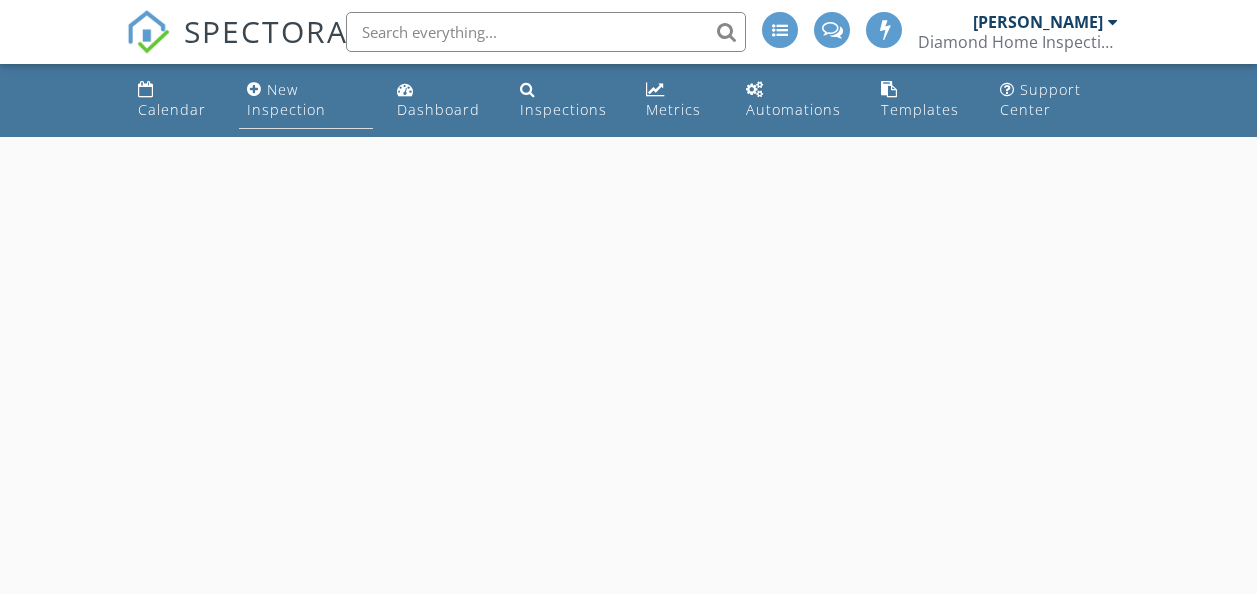 scroll, scrollTop: 0, scrollLeft: 0, axis: both 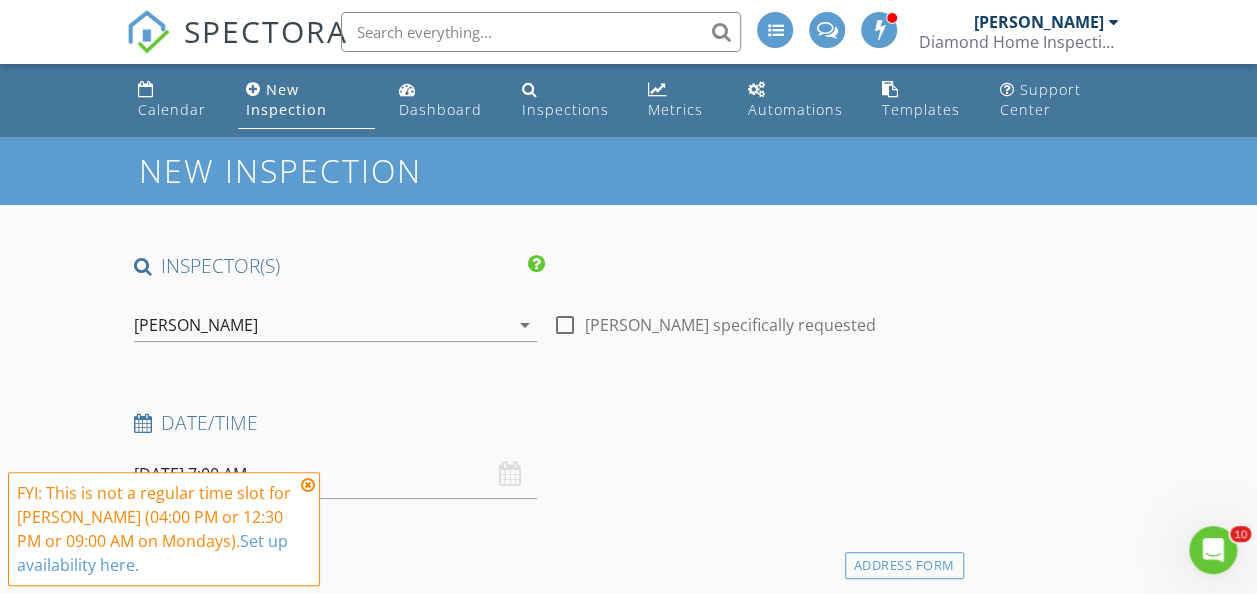 click at bounding box center (308, 485) 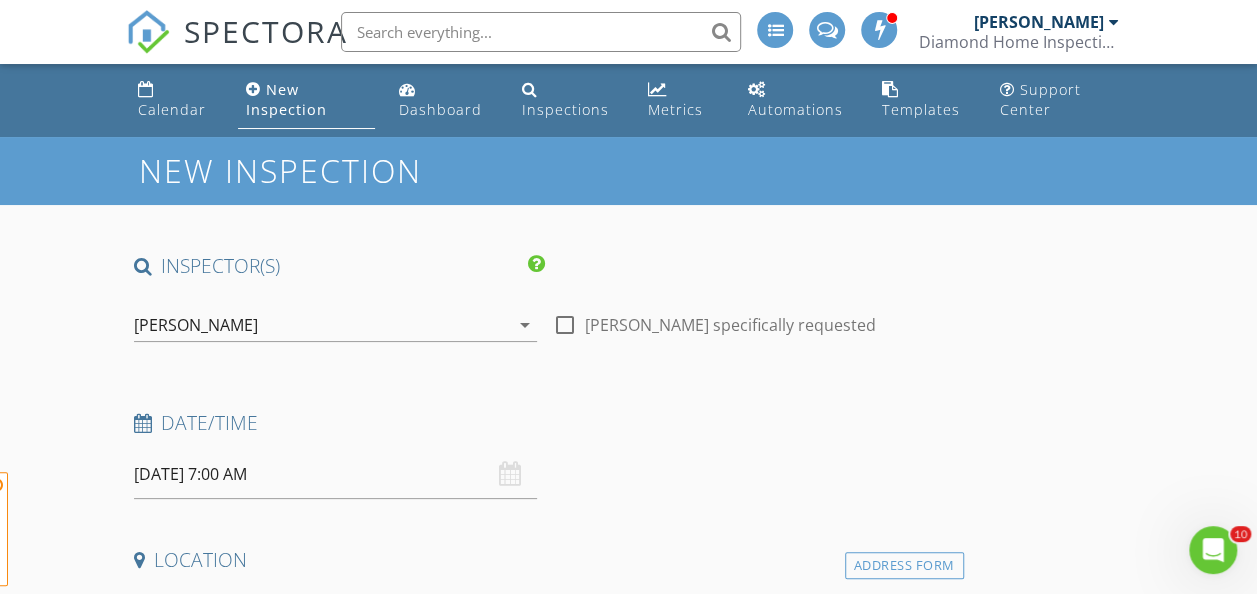click on "FYI: This is not a regular time slot for Matthew Zappia (04:00 PM or 12:30 PM or 09:00 AM on Mondays).  Set up availability here." at bounding box center [164, 529] 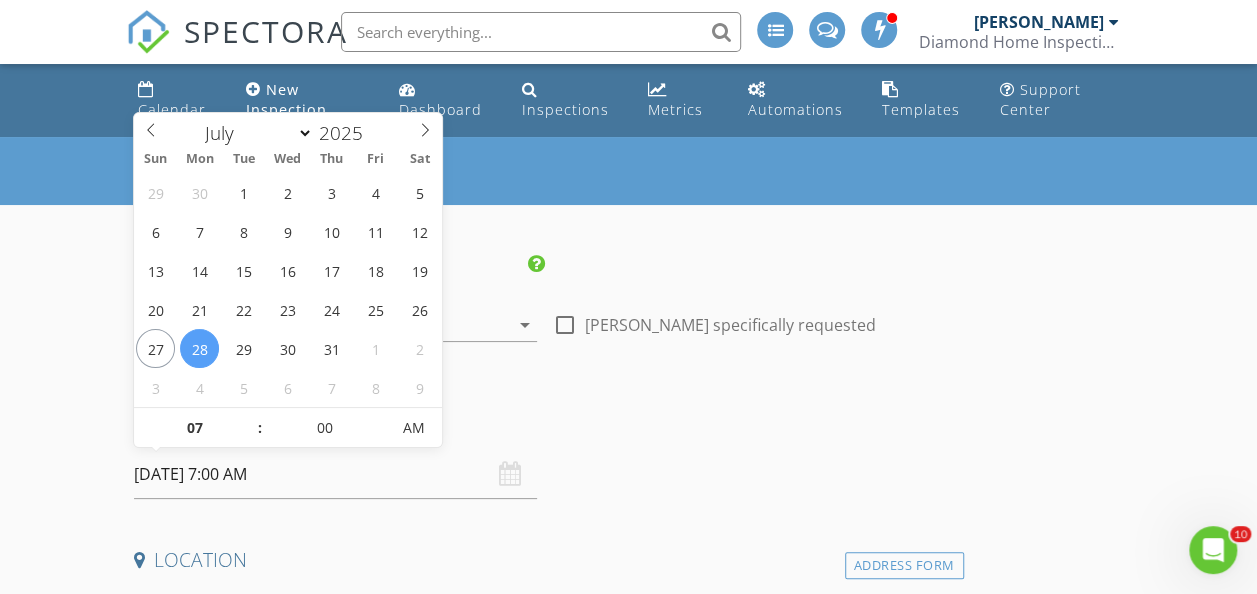 click on "07/28/2025 7:00 AM" at bounding box center [335, 474] 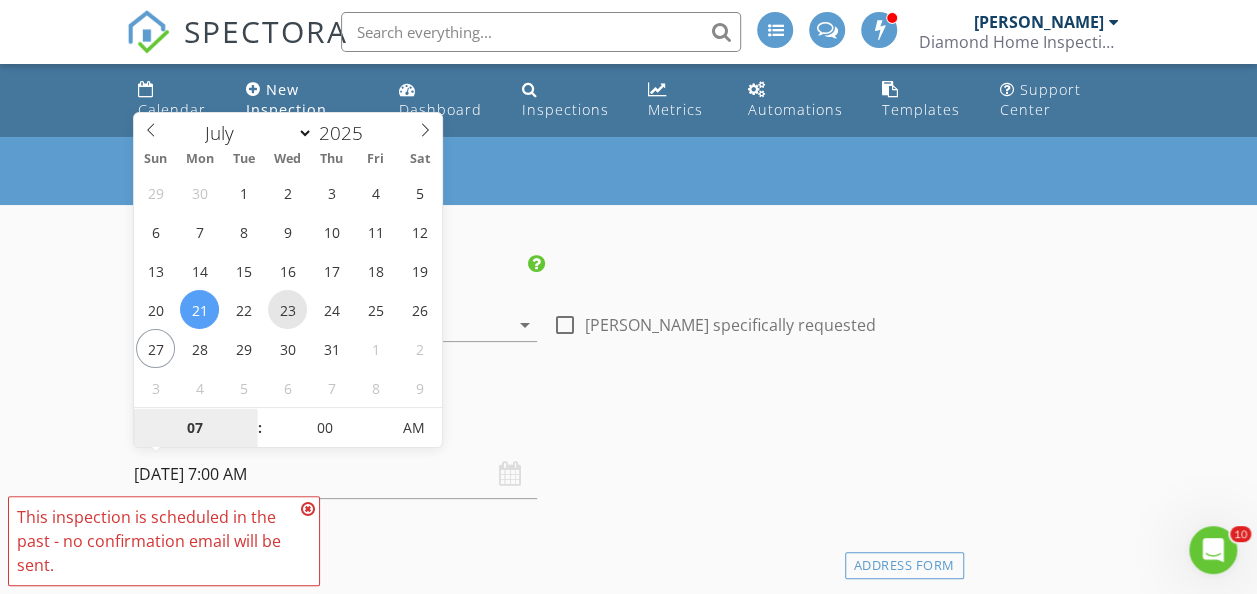 type on "07/23/2025 7:00 AM" 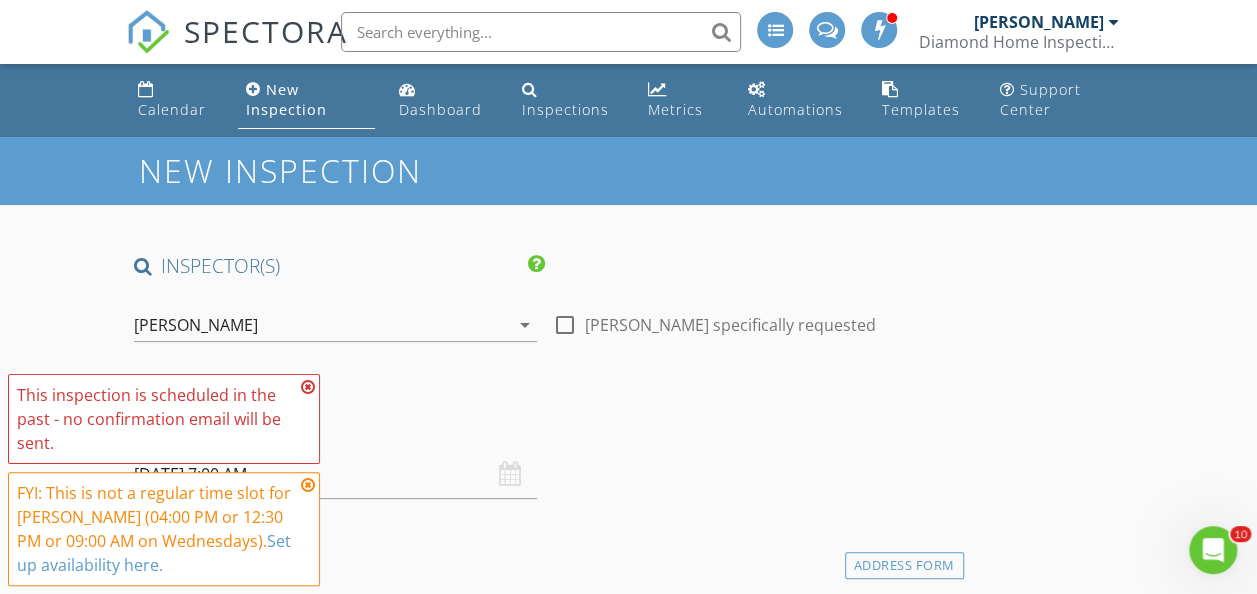click at bounding box center [308, 387] 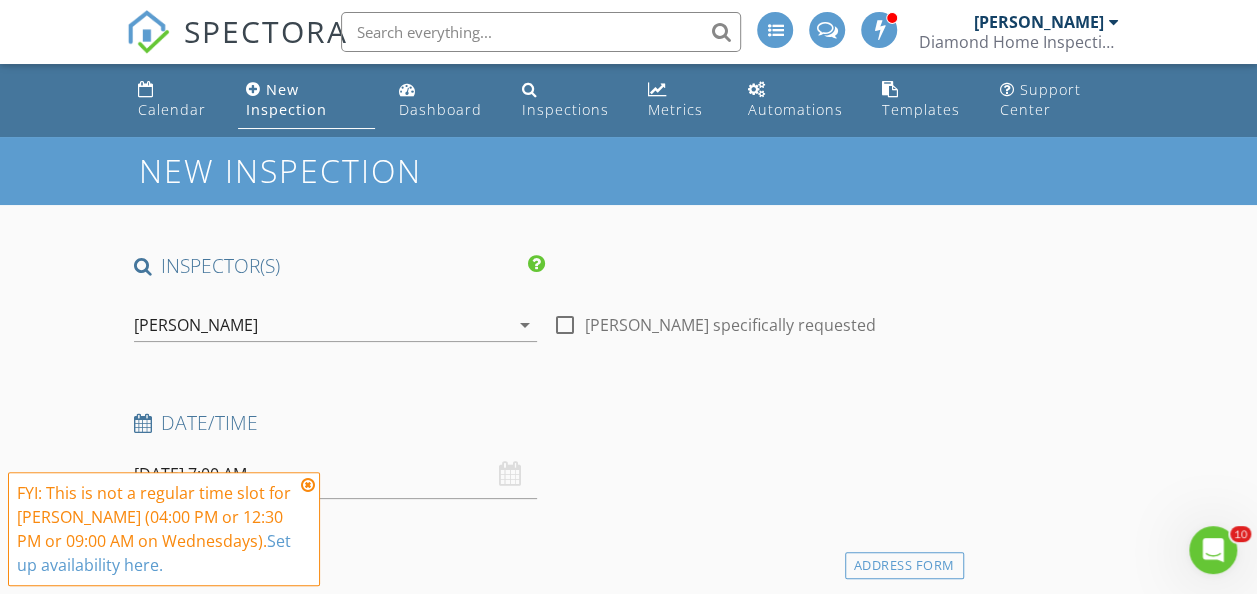 click at bounding box center [308, 485] 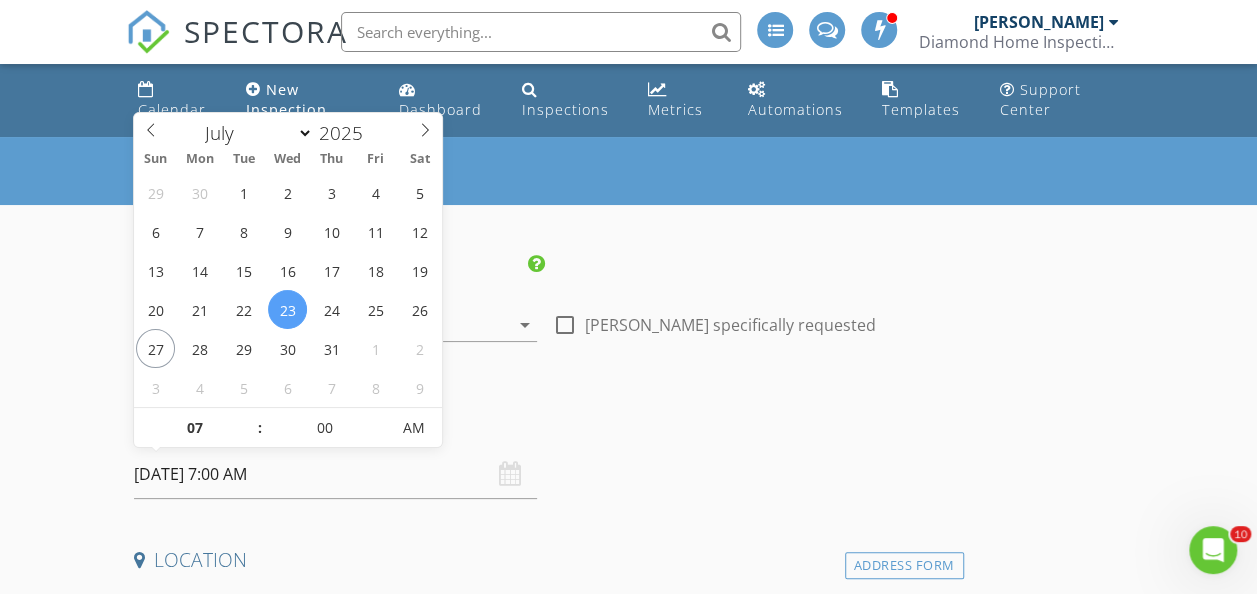 click on "07/23/2025 7:00 AM" at bounding box center (335, 474) 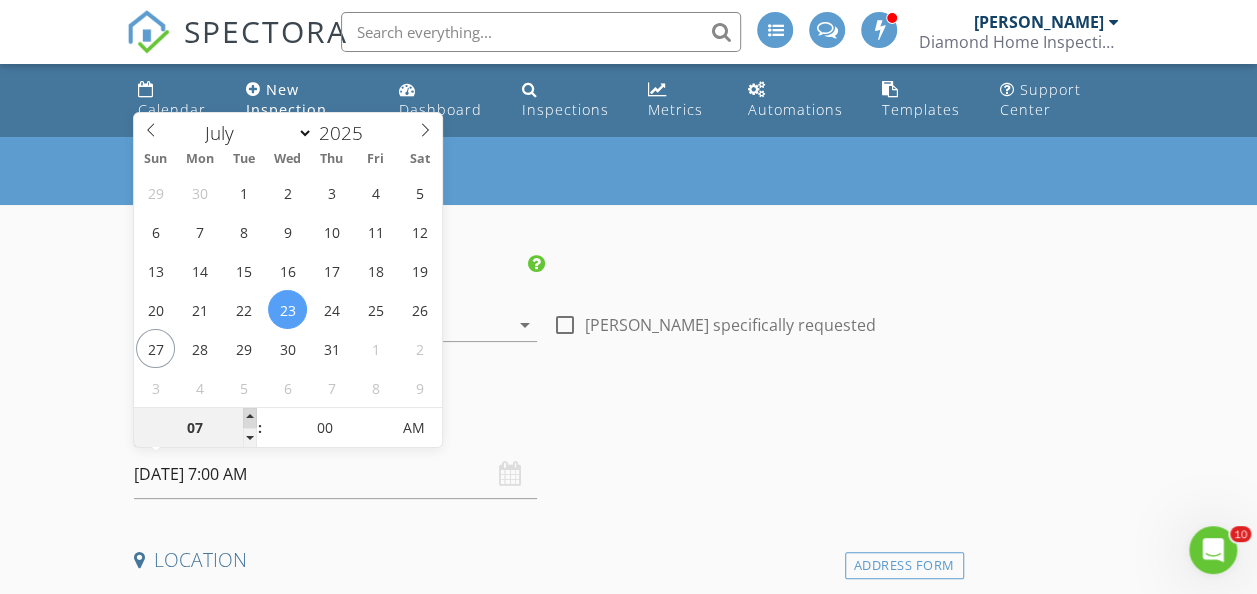 type on "08" 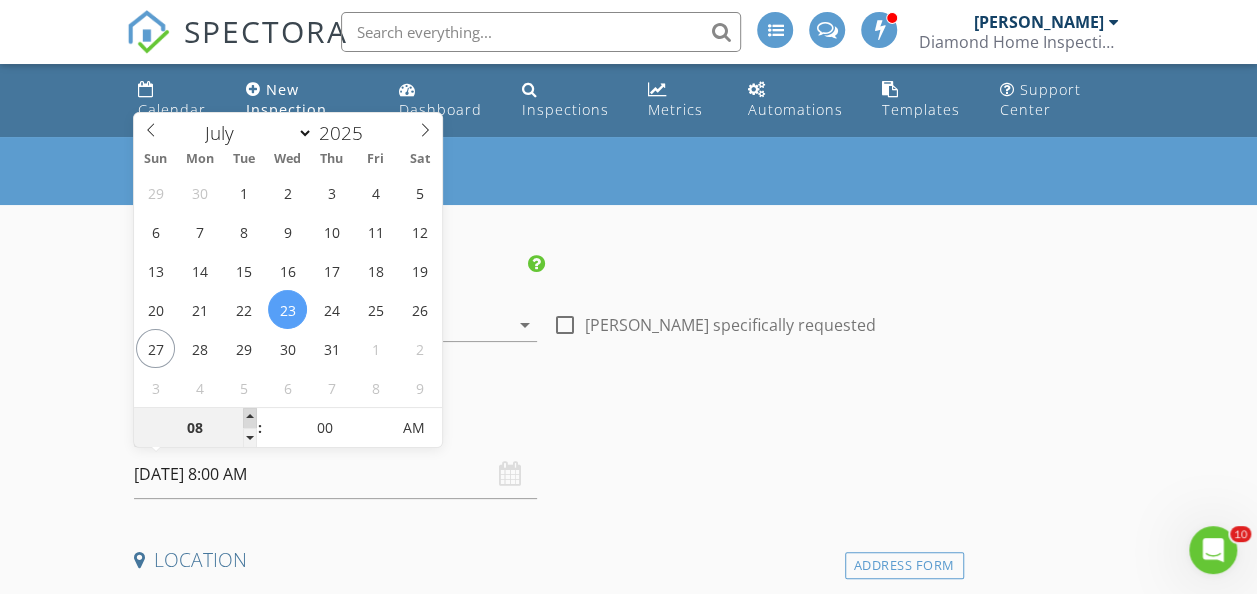 click at bounding box center (250, 418) 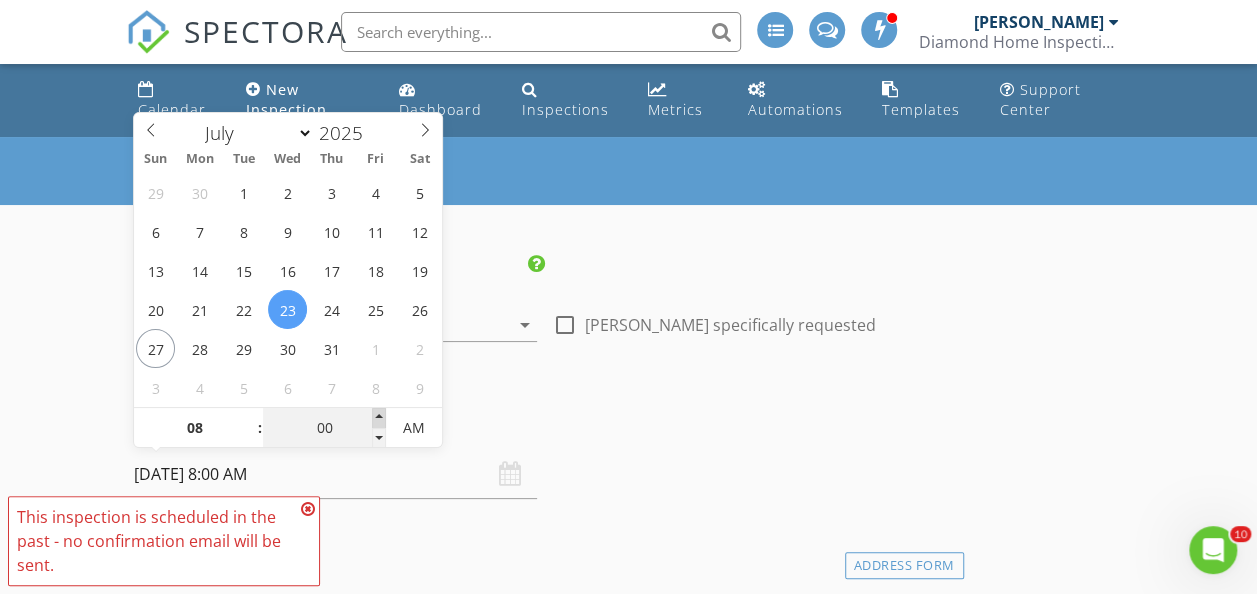 type on "05" 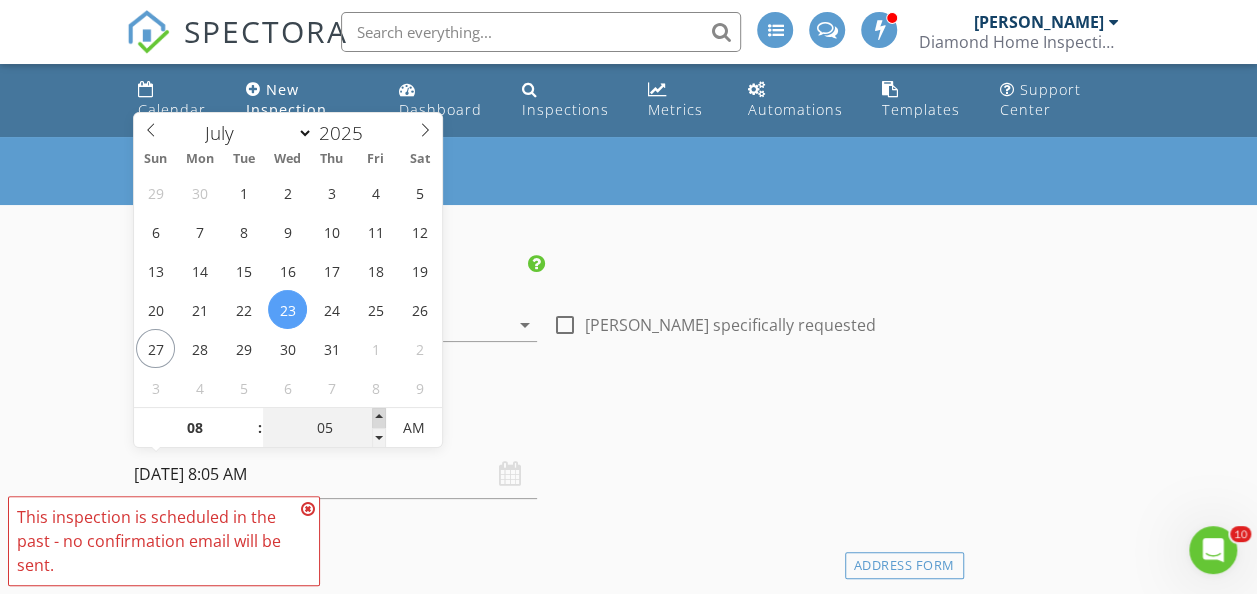 click at bounding box center [379, 418] 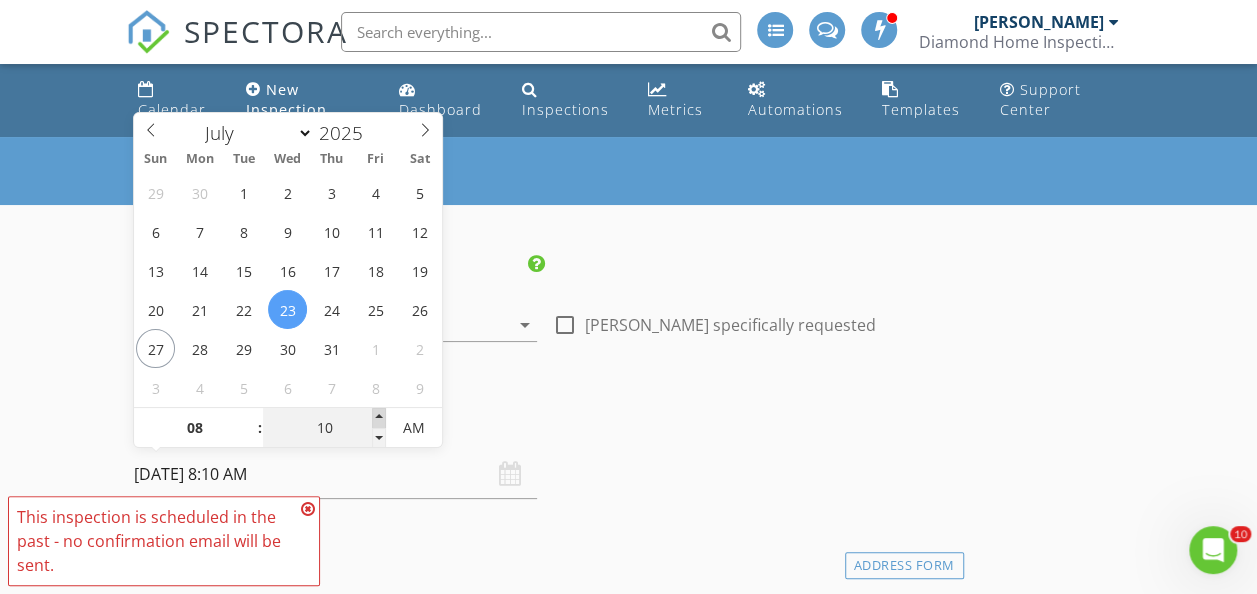 click at bounding box center (379, 418) 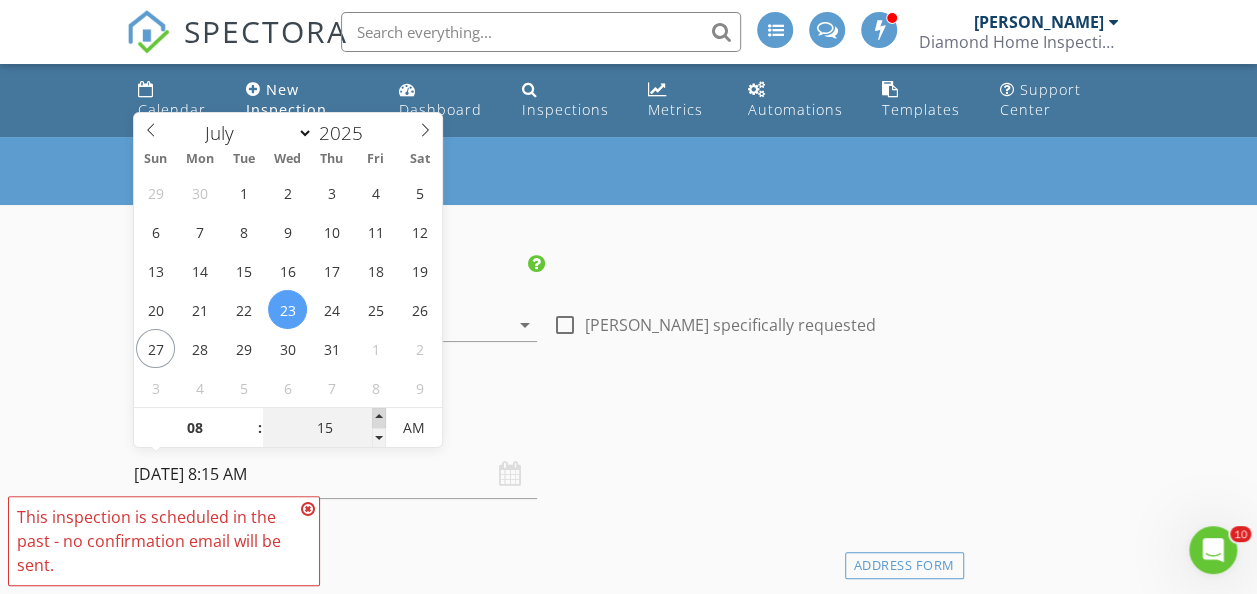 click at bounding box center (379, 418) 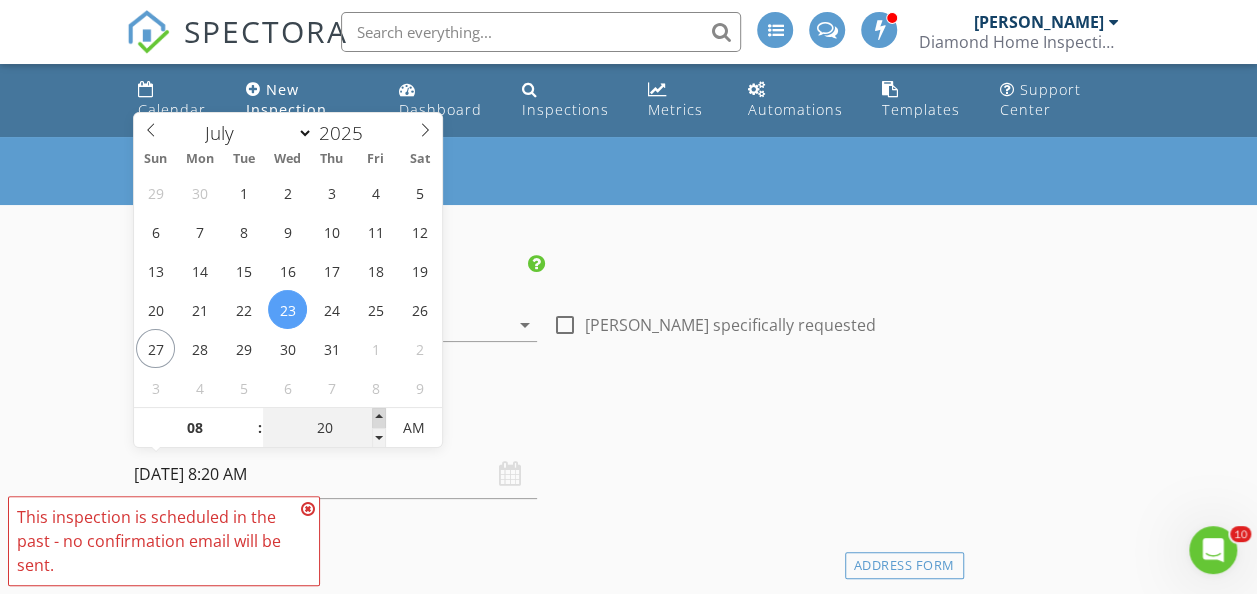 click at bounding box center (379, 418) 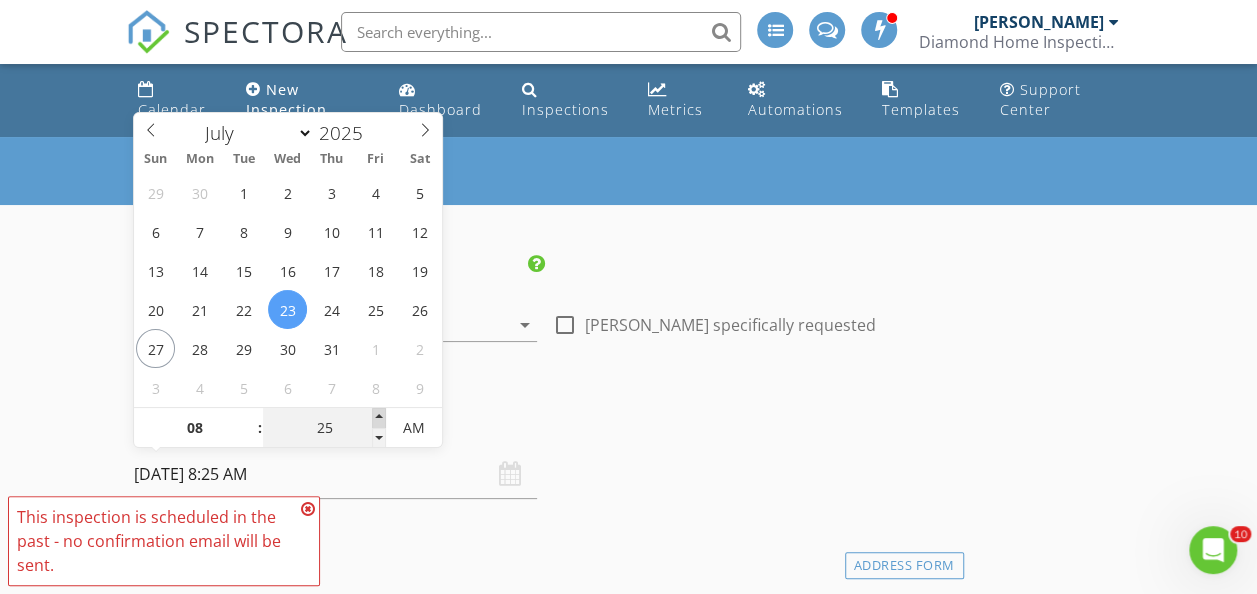 click at bounding box center [379, 418] 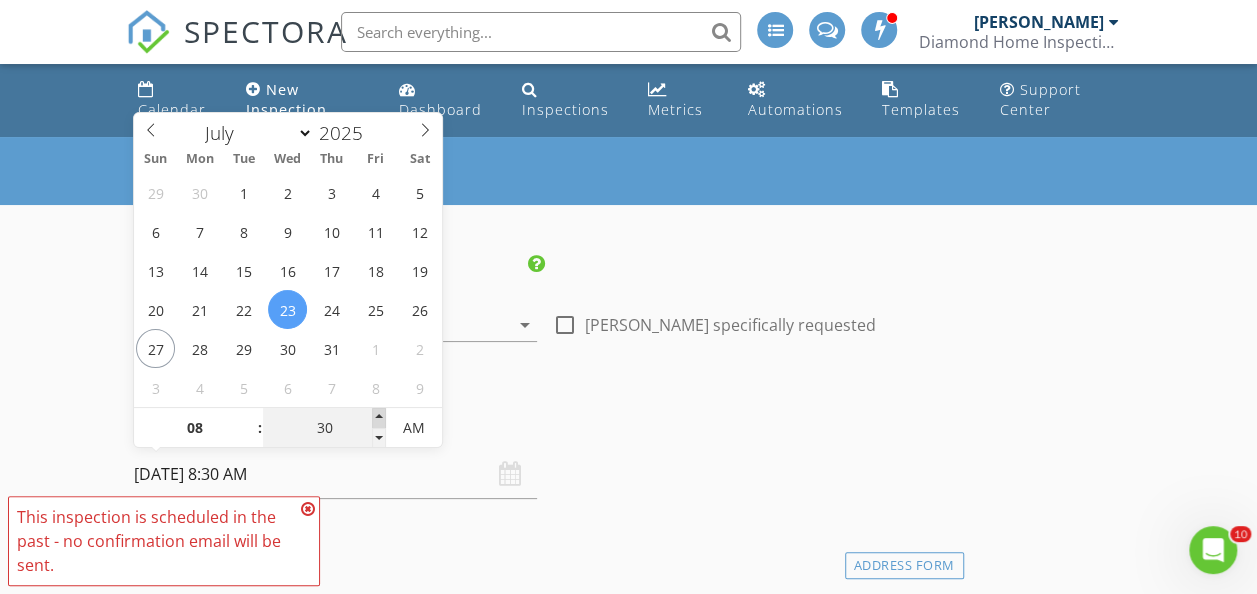 click at bounding box center (379, 418) 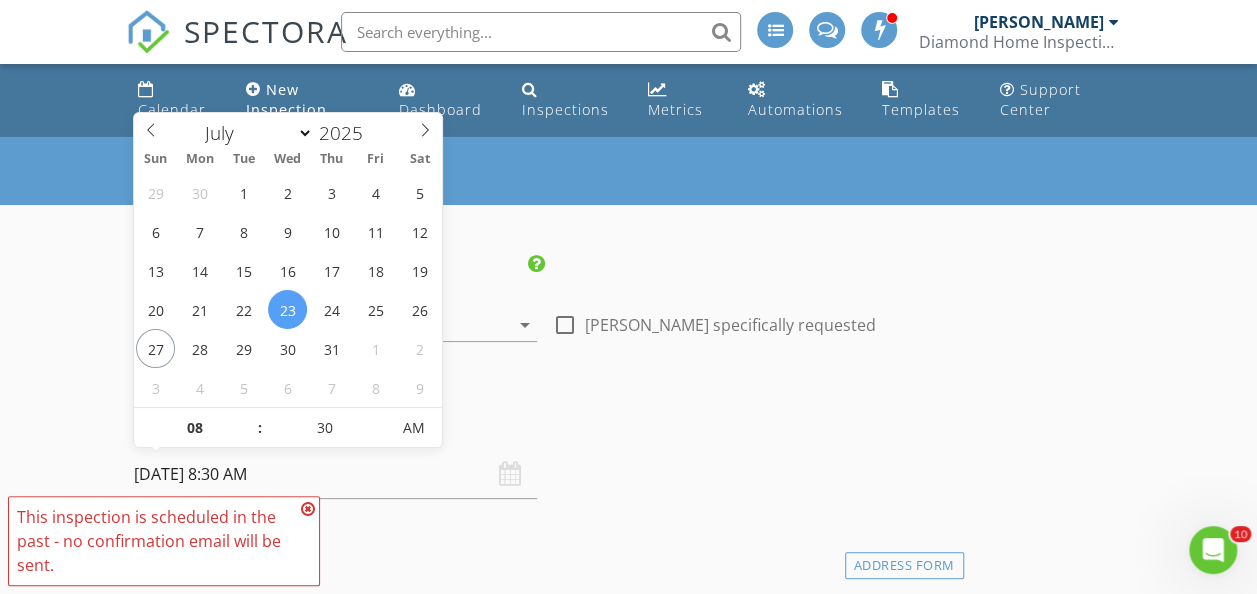 click at bounding box center [308, 509] 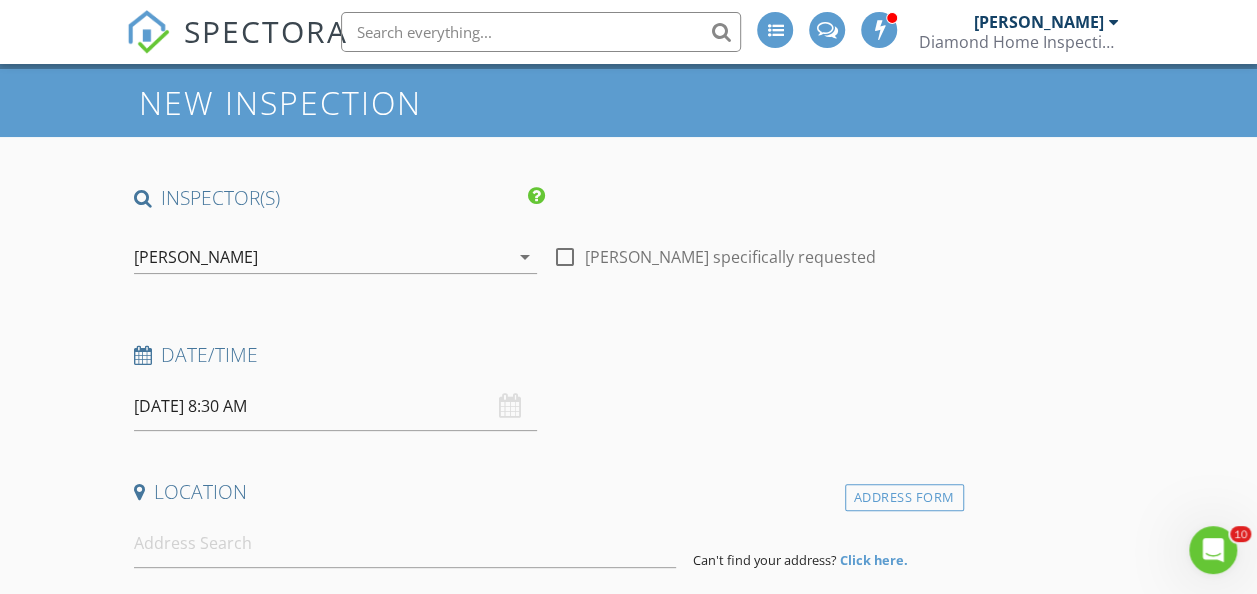 scroll, scrollTop: 100, scrollLeft: 0, axis: vertical 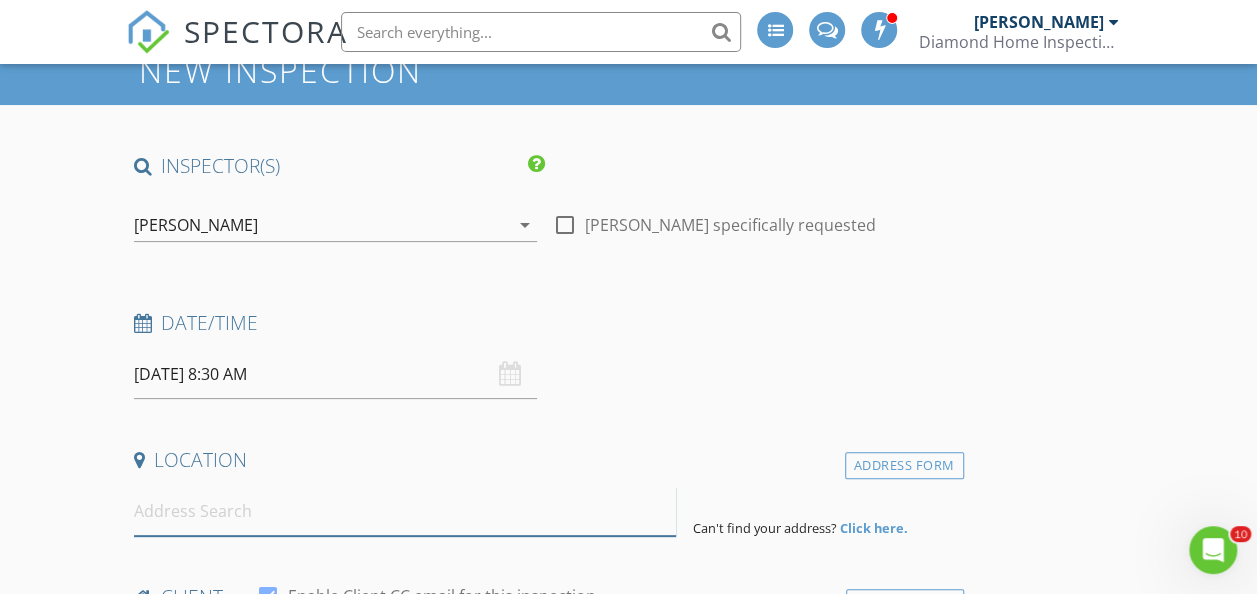 click at bounding box center (405, 511) 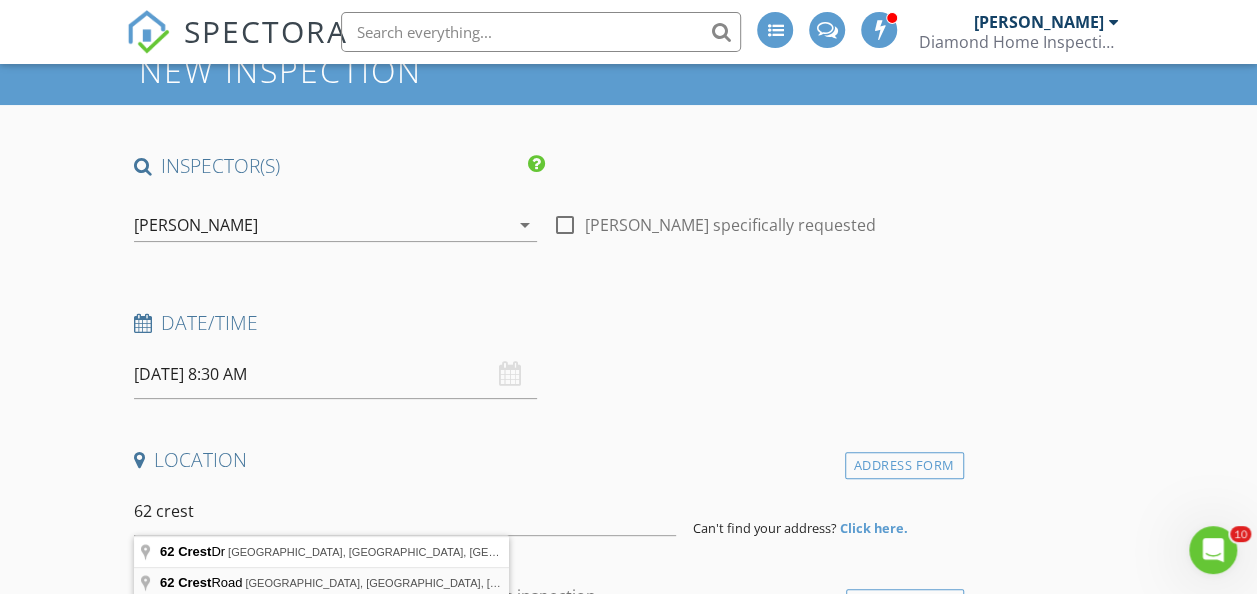 type on "62 Crest Road, Middletown Township, NJ, USA" 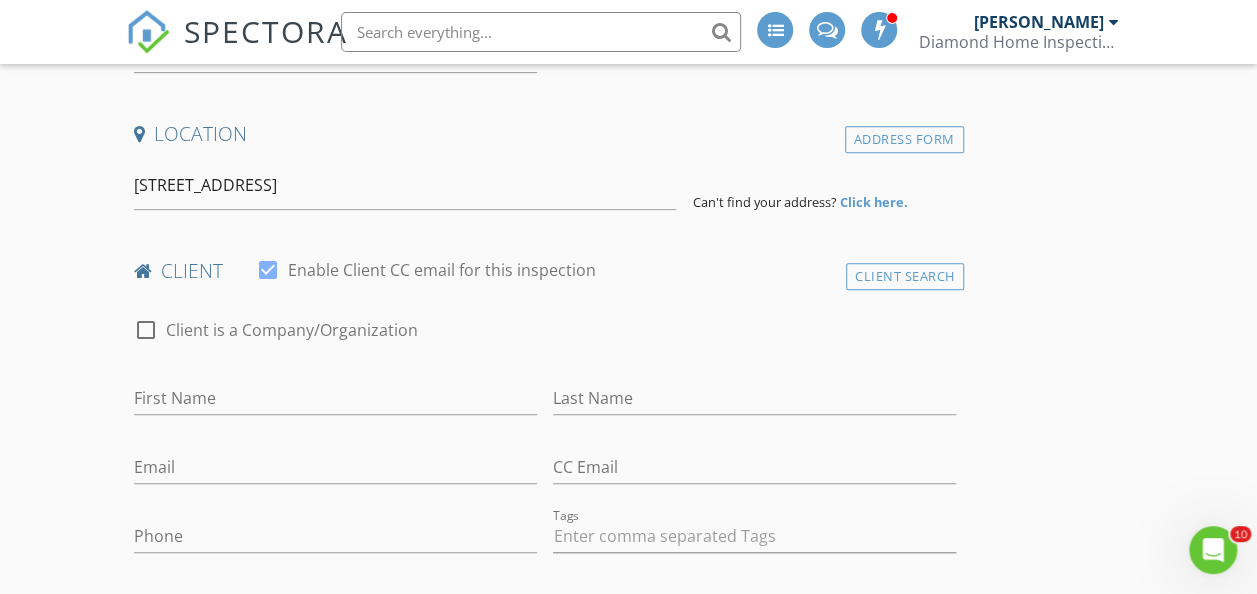scroll, scrollTop: 500, scrollLeft: 0, axis: vertical 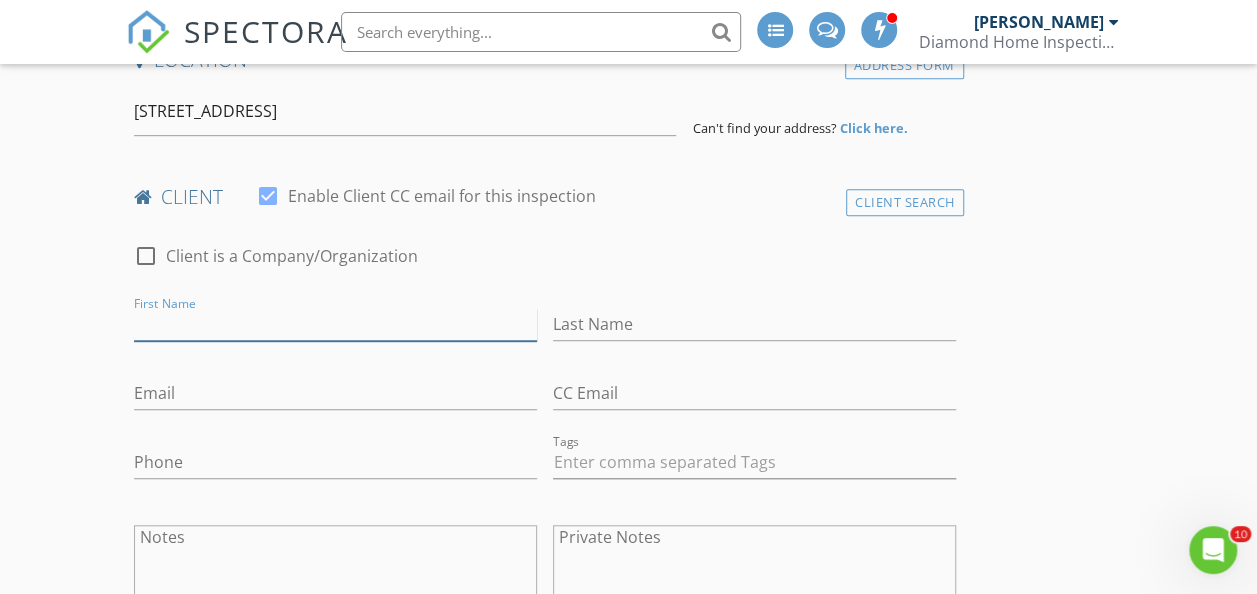 click on "First Name" at bounding box center (335, 324) 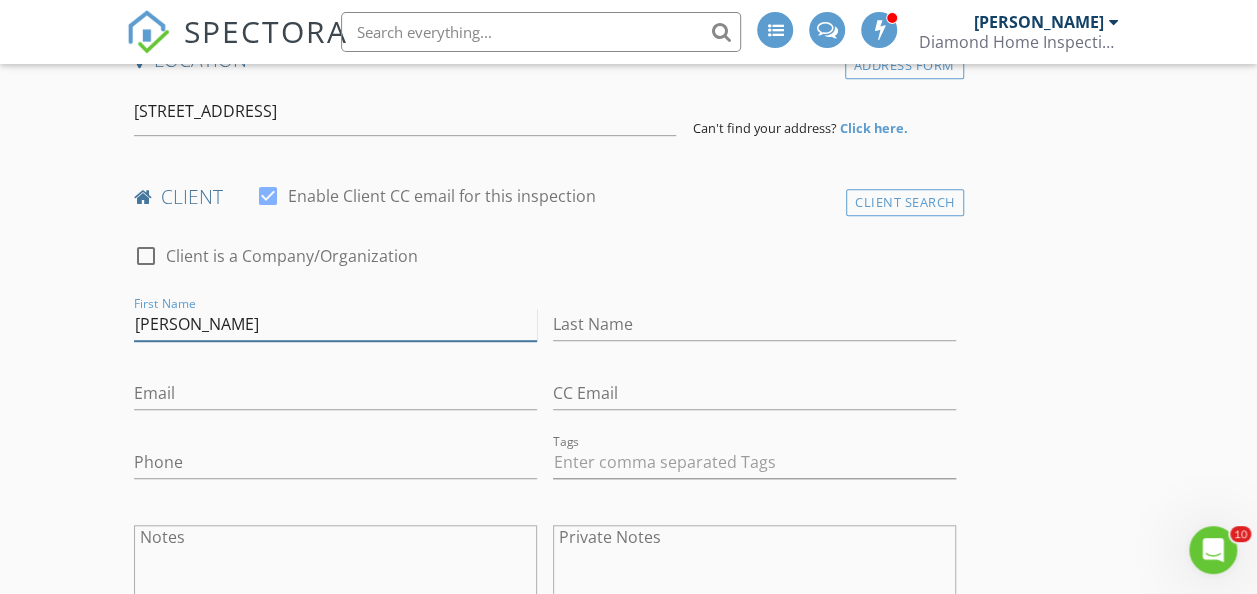type on "[PERSON_NAME]" 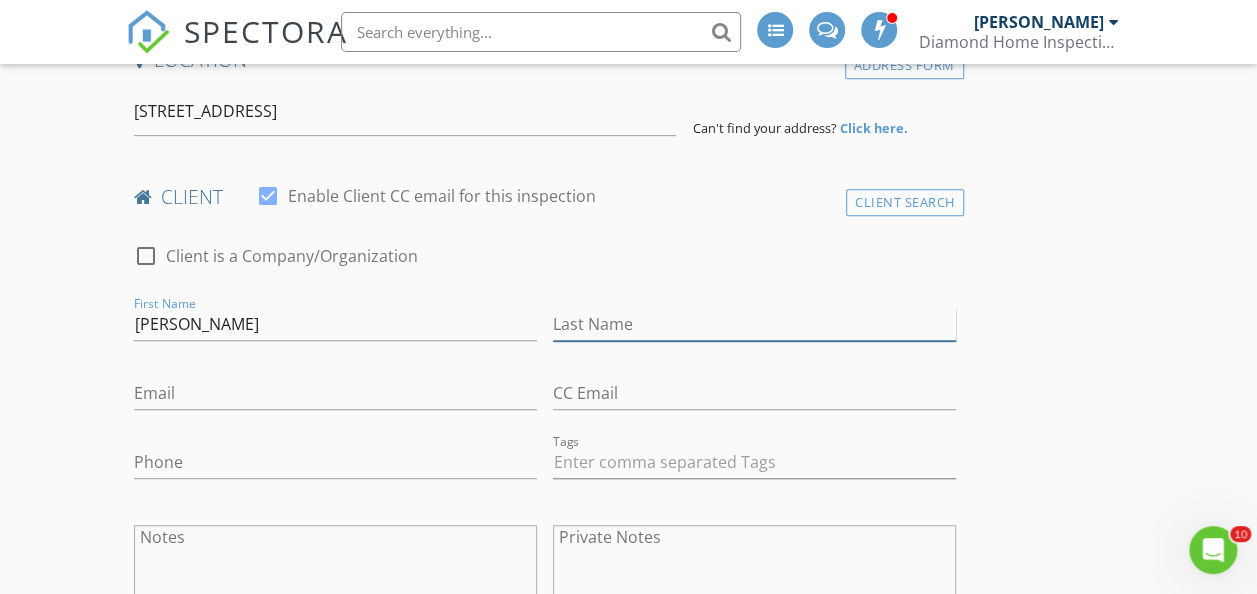 click on "Last Name" at bounding box center [754, 324] 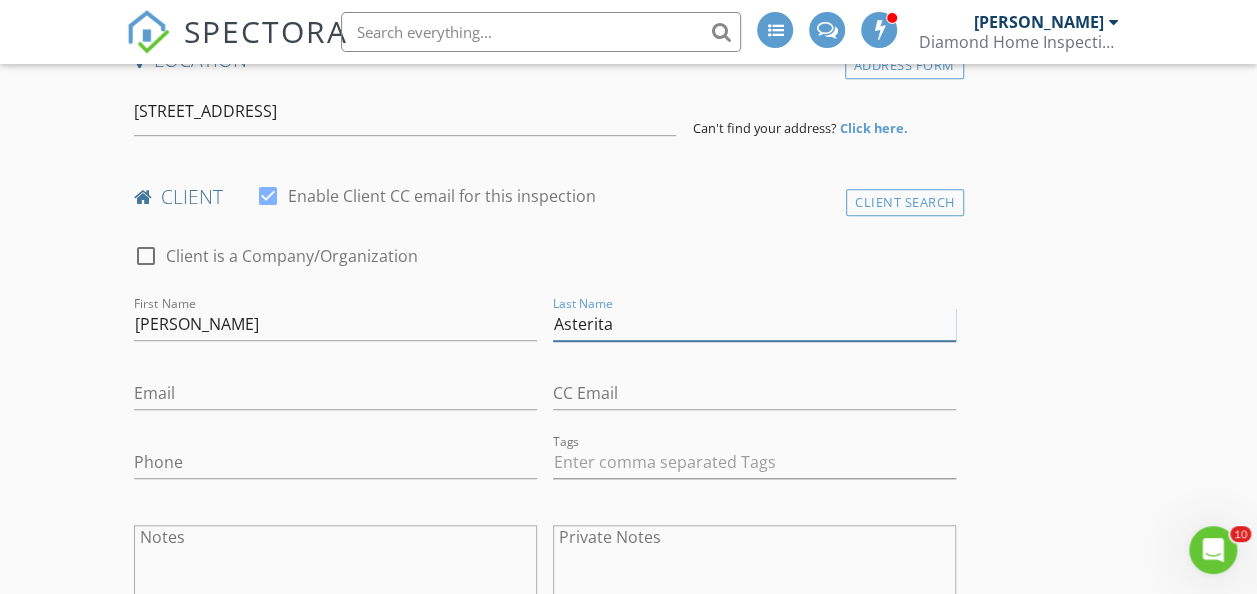 type on "Asterita" 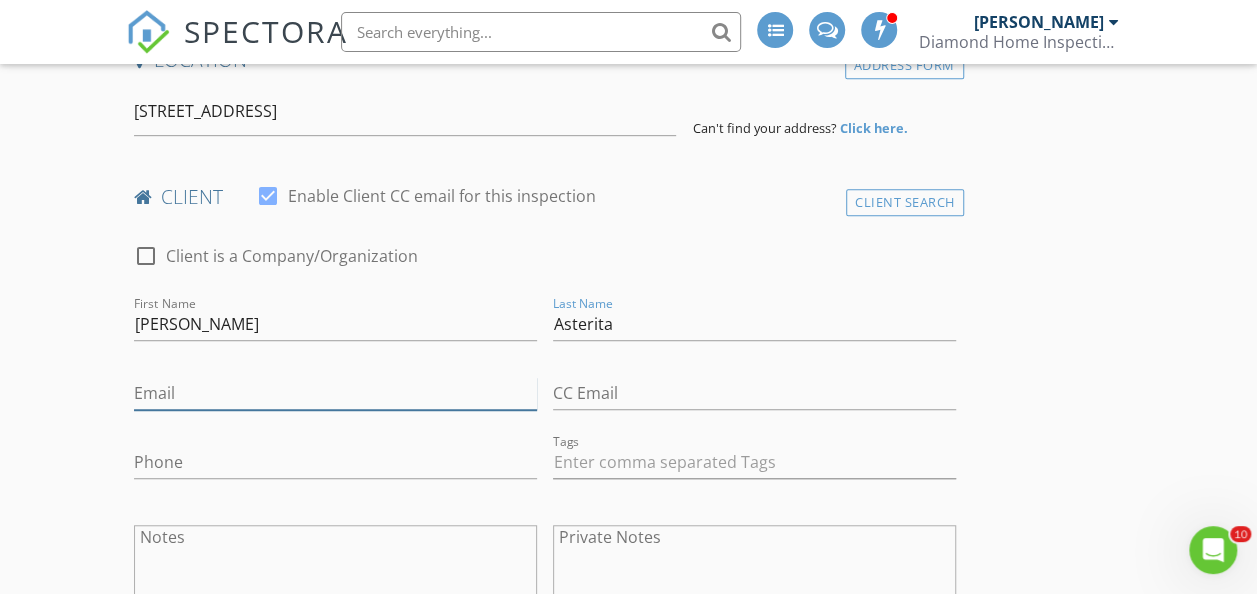 click on "Email" at bounding box center [335, 393] 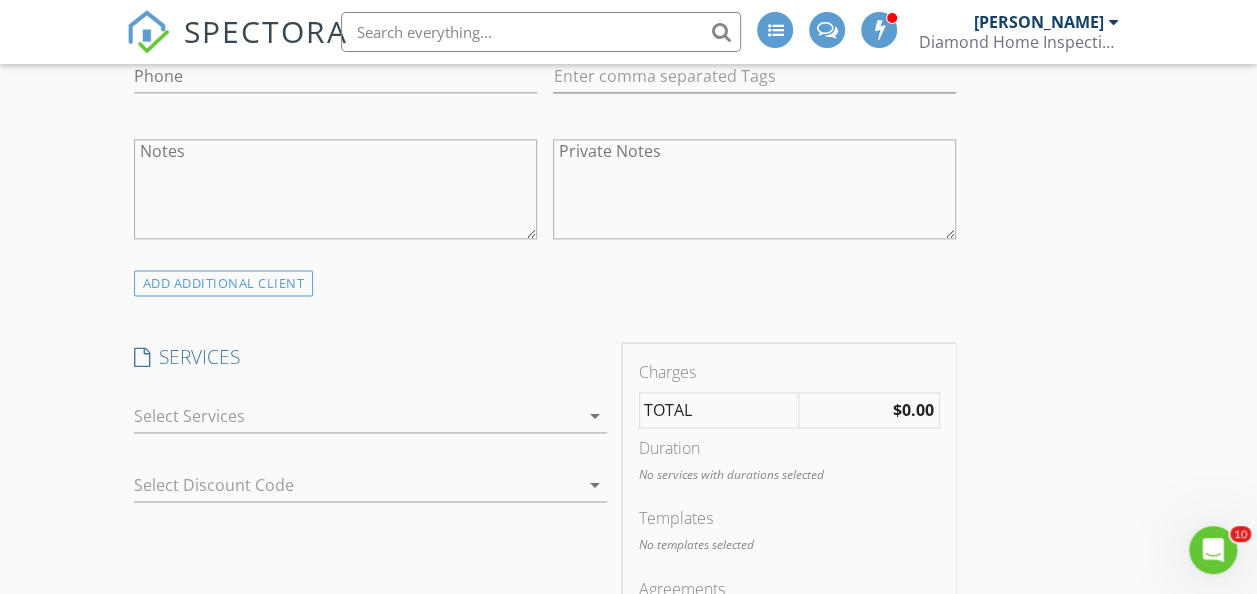 scroll, scrollTop: 1100, scrollLeft: 0, axis: vertical 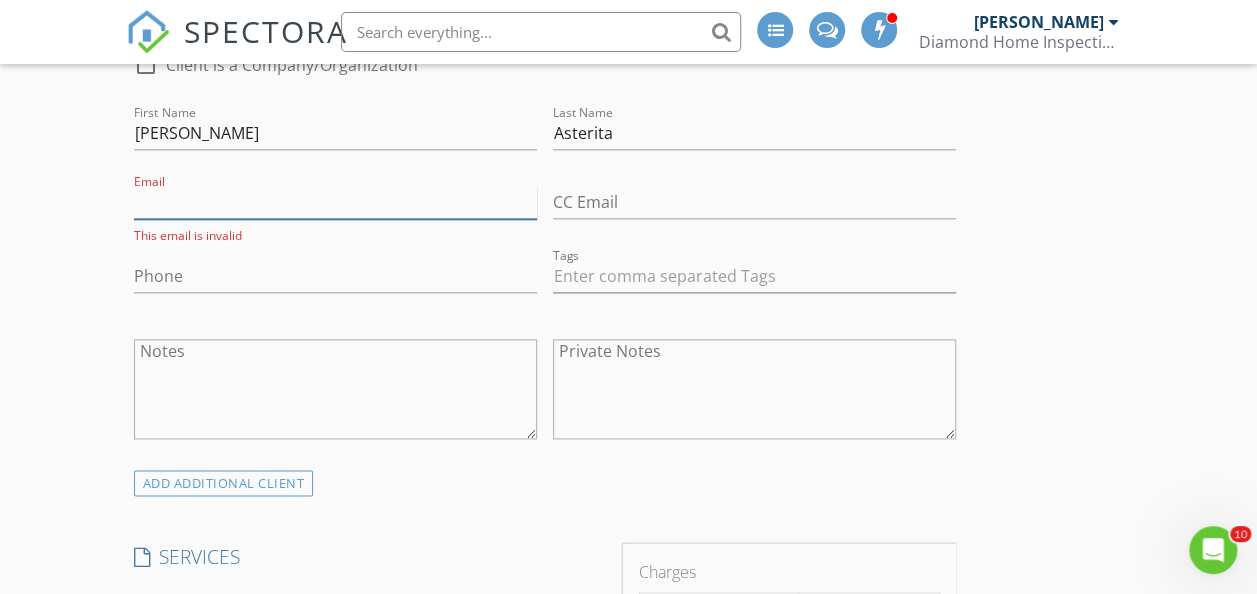 click on "Email" at bounding box center (335, 202) 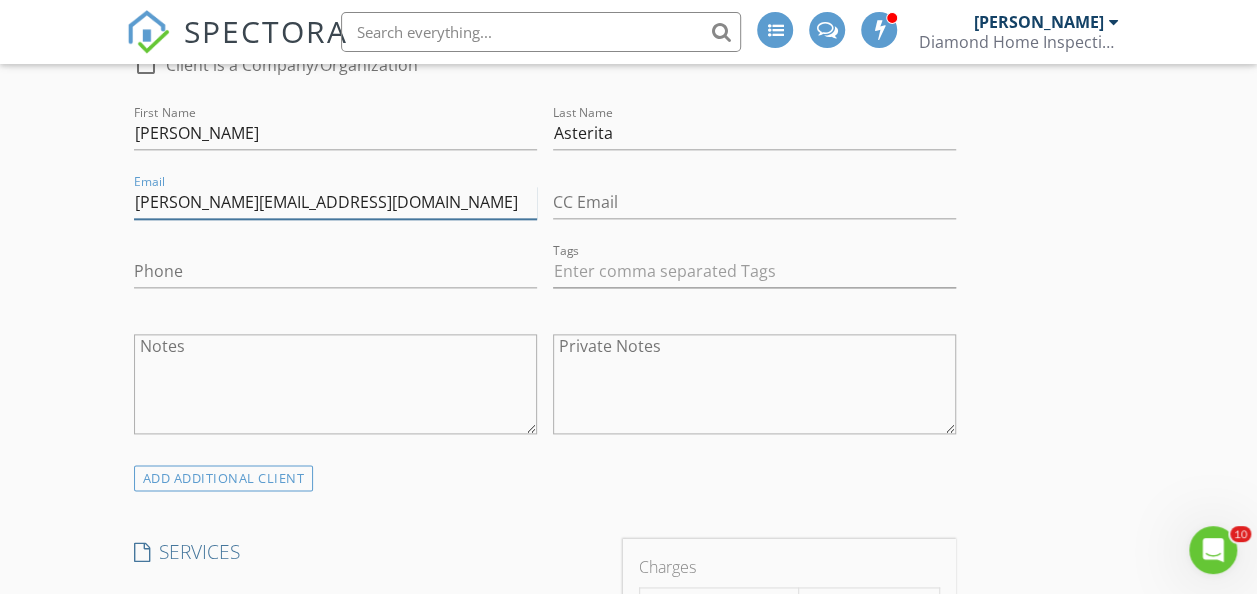type on "Joe@asteritalaw.com" 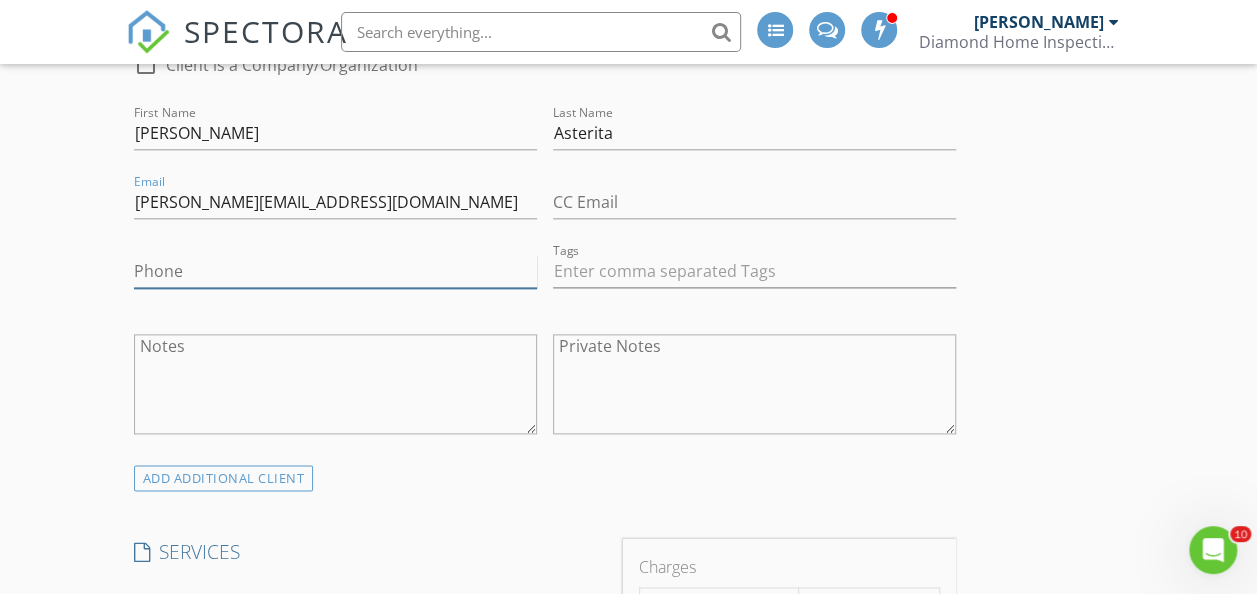 click on "Phone" at bounding box center (335, 271) 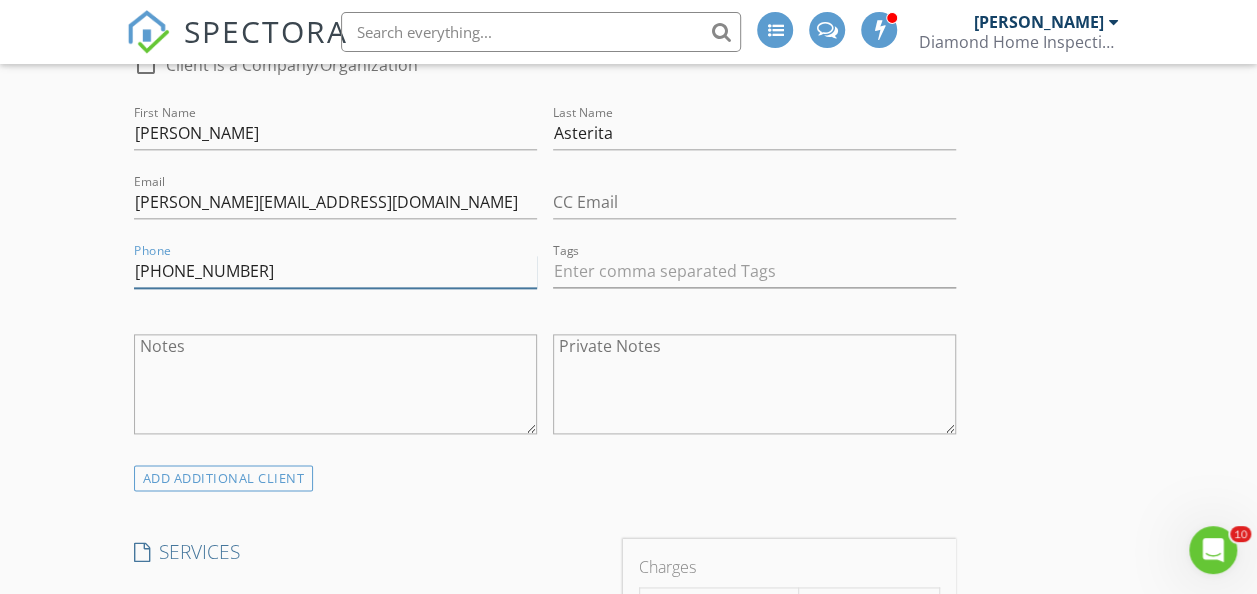 type on "[PHONE_NUMBER]" 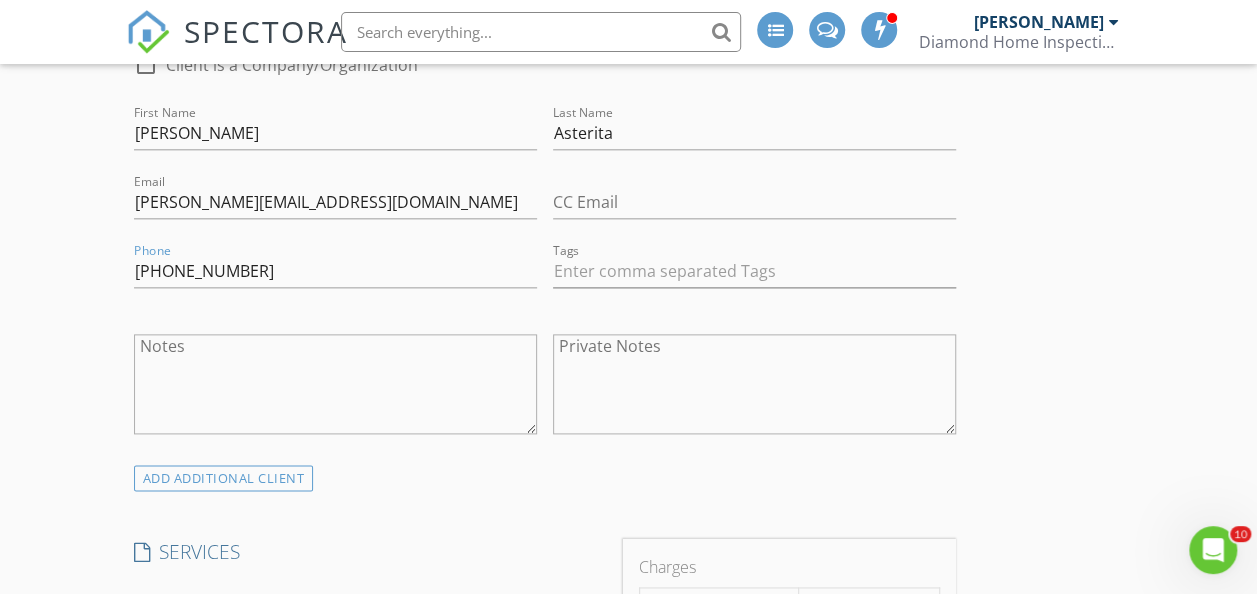 click on "INSPECTOR(S)
check_box   Matthew Zappia   PRIMARY   check_box_outline_blank   Kevin Eager     Matthew Zappia arrow_drop_down   check_box_outline_blank Matthew Zappia specifically requested
Date/Time
07/23/2025 8:30 AM
Location
Address Search       Address 62 Crest Rd   Unit   City Middletown Township   State NJ   Zip 07748   County Monmouth     Square Feet   Year Built   Foundation arrow_drop_down     Matthew Zappia     8.8 miles     (18 minutes)
client
check_box Enable Client CC email for this inspection   Client Search     check_box_outline_blank Client is a Company/Organization     First Name Joe   Last Name Asterita   Email Joe@asteritalaw.com   CC Email   Phone 917-696-4967         Tags         Notes   Private Notes
ADD ADDITIONAL client
SERVICES
Radon test" at bounding box center (629, 1041) 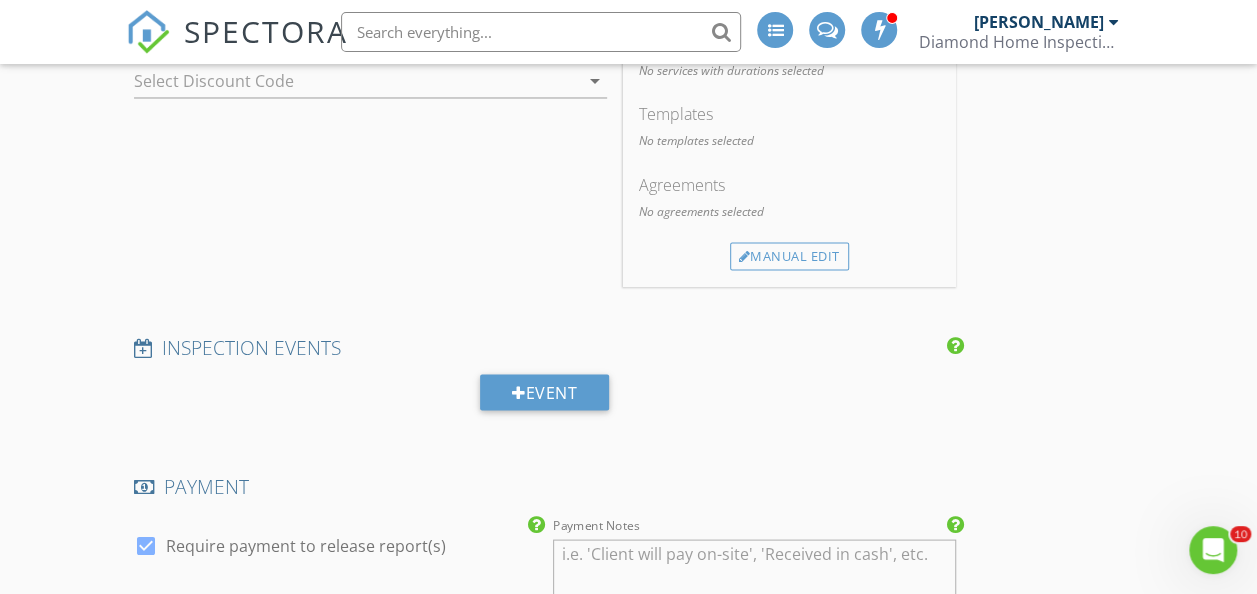 scroll, scrollTop: 1500, scrollLeft: 0, axis: vertical 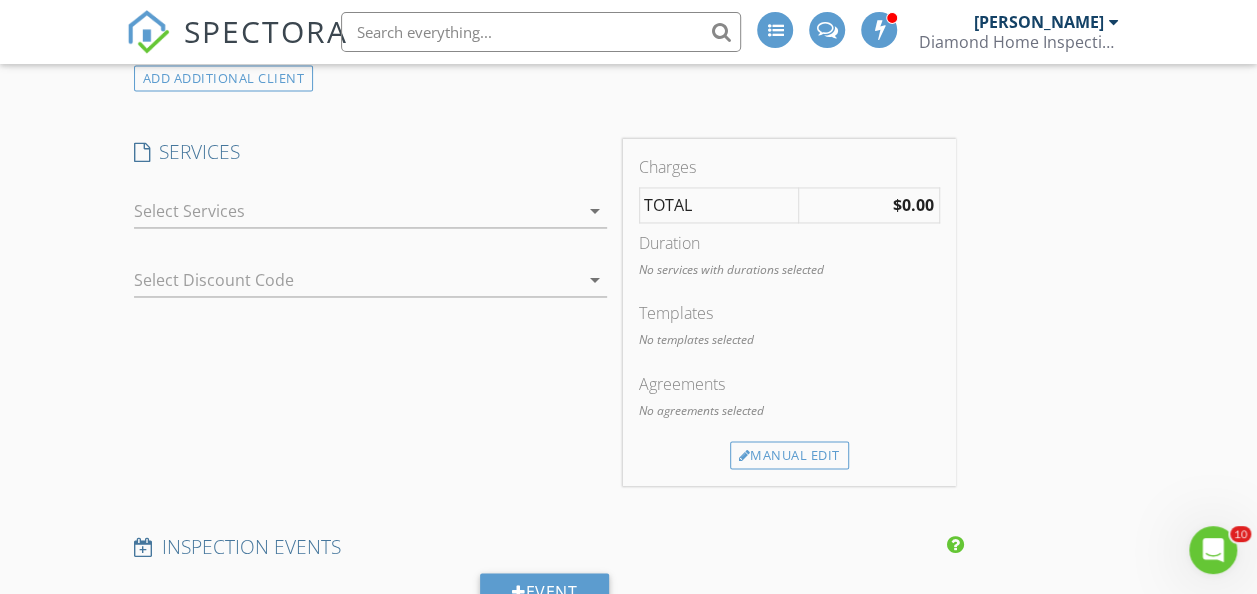 click on "arrow_drop_down" at bounding box center (595, 211) 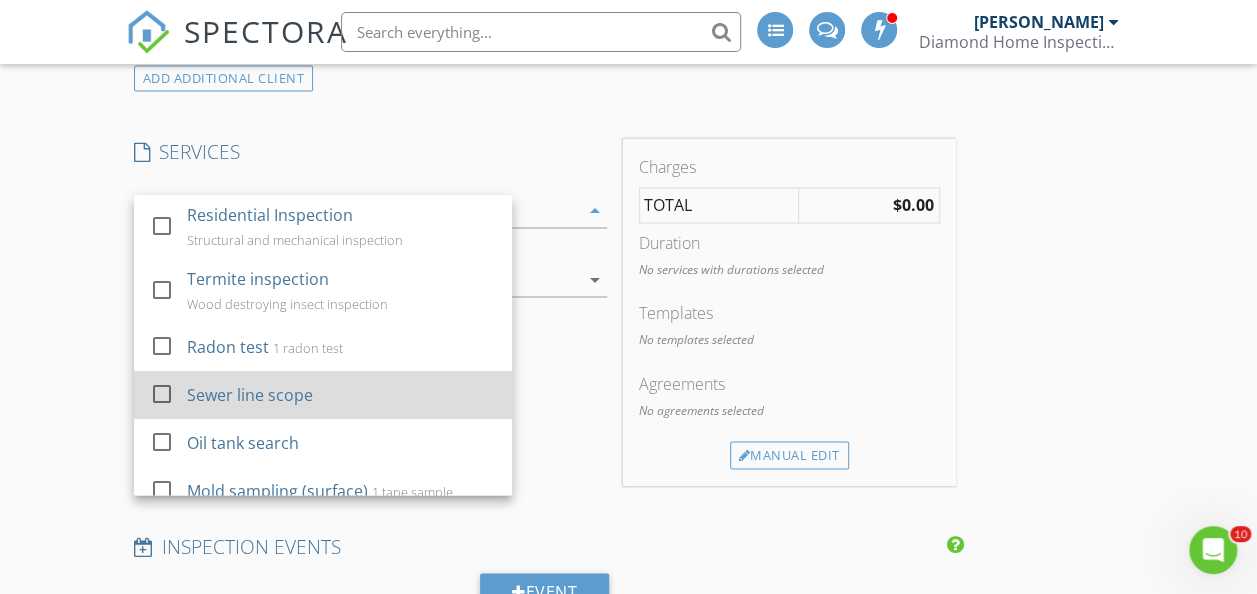click at bounding box center (162, 394) 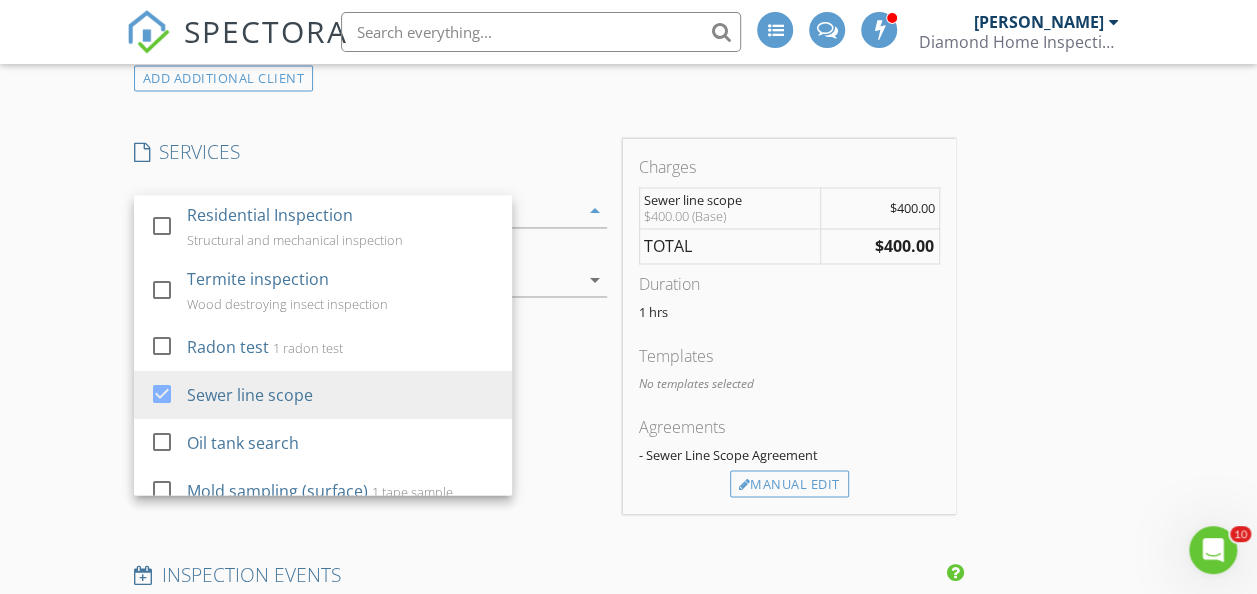 drag, startPoint x: 964, startPoint y: 428, endPoint x: 943, endPoint y: 426, distance: 21.095022 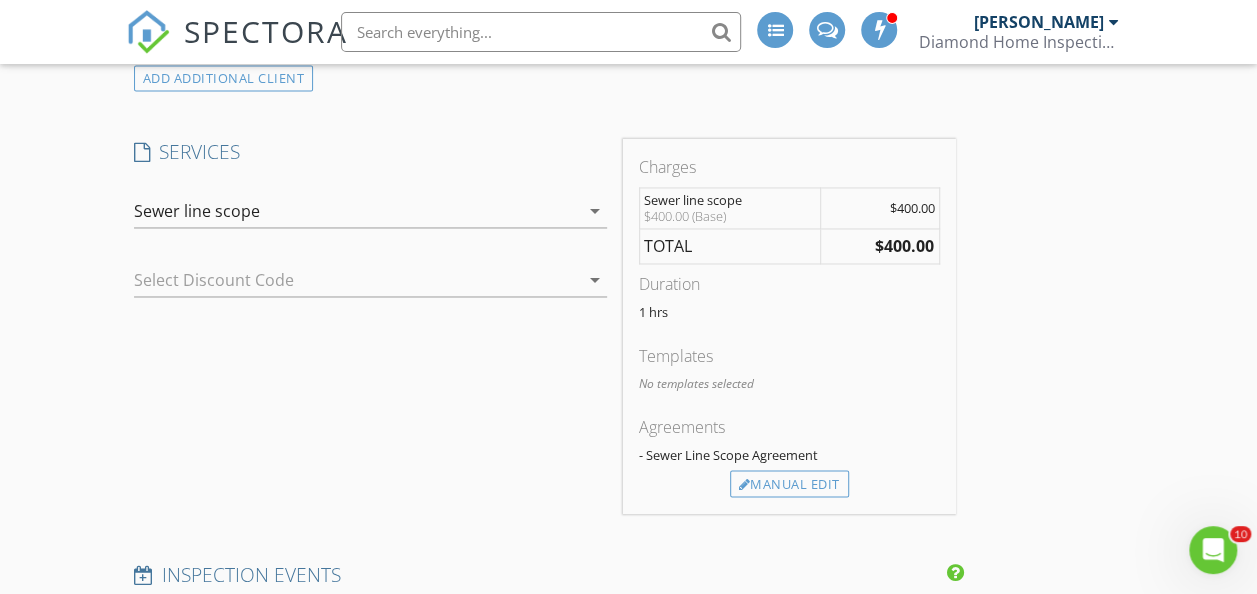 click on "arrow_drop_down" at bounding box center [595, 280] 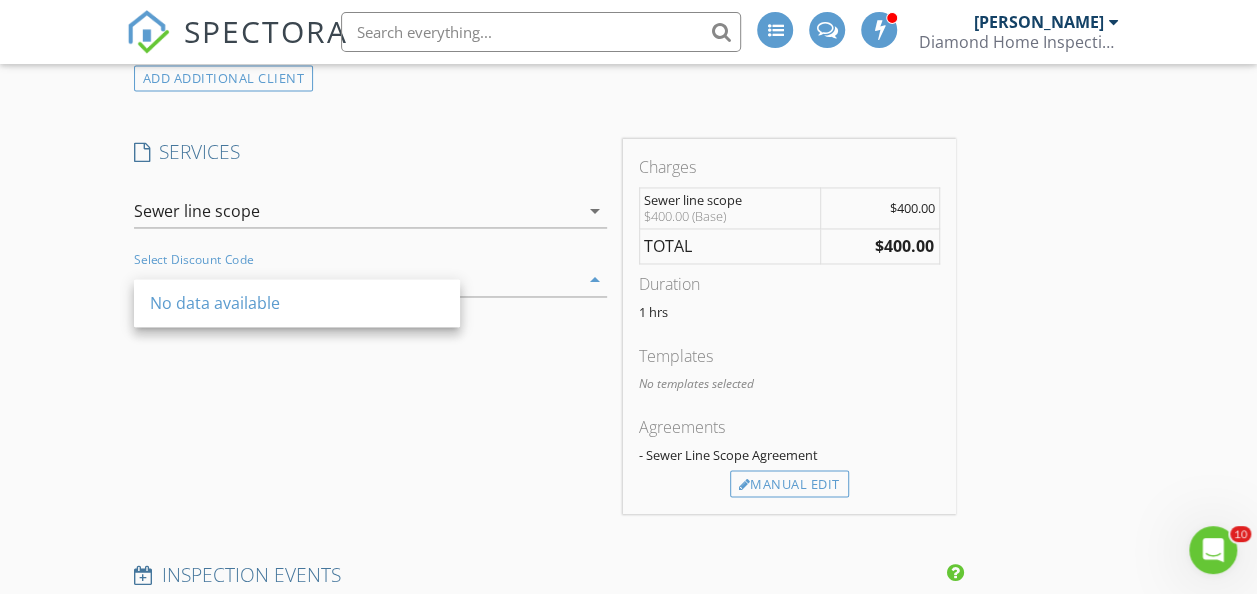click on "SERVICES
check_box_outline_blank   Residential Inspection   Structural and mechanical inspection check_box_outline_blank   Termite inspection   Wood destroying insect inspection  check_box_outline_blank   Radon test   1 radon test check_box   Sewer line scope    check_box_outline_blank   Oil tank search   check_box_outline_blank   Mold sampling (surface)   1 tape sample check_box_outline_blank   Mold sample (air)   check_box_outline_blank   Well water test   check_box_outline_blank   Re-Inspection   check_box_outline_blank   New Service   Sewer line scope  arrow_drop_down     Select Discount Code arrow_drop_down" at bounding box center (370, 326) 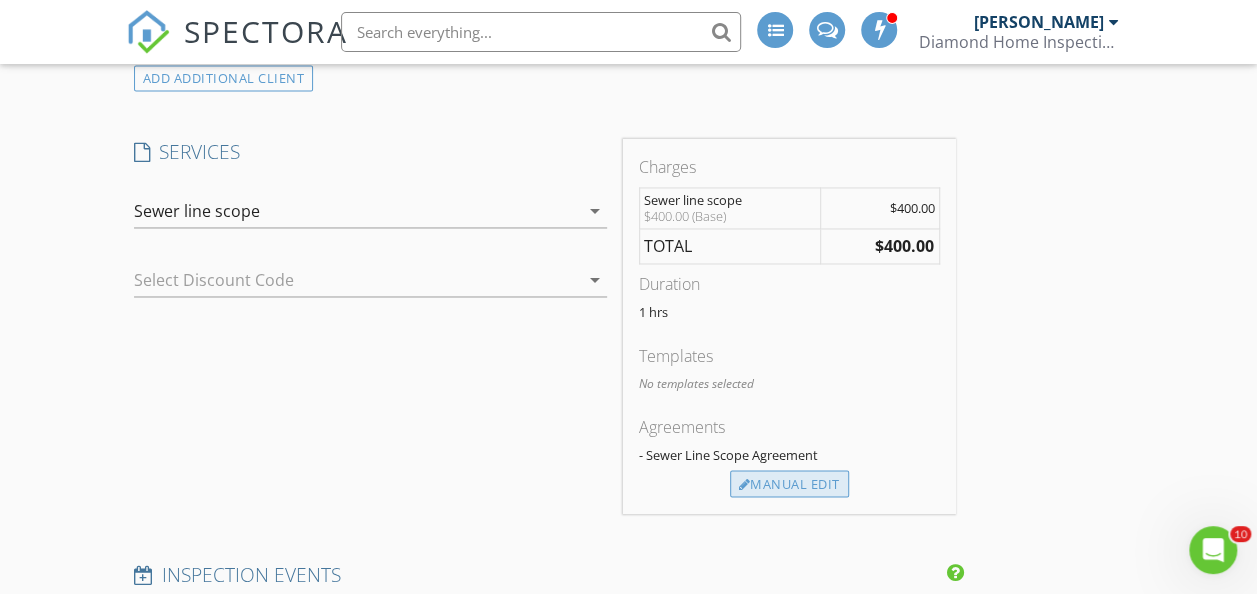 click on "Manual Edit" at bounding box center [789, 484] 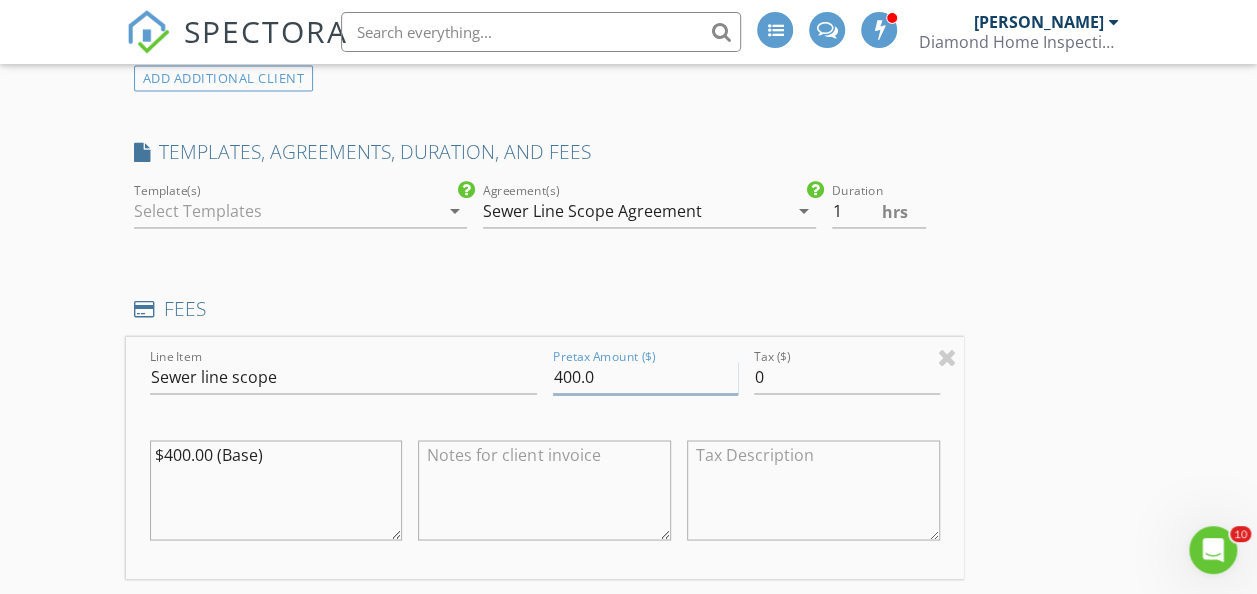 drag, startPoint x: 446, startPoint y: 410, endPoint x: 400, endPoint y: 414, distance: 46.173584 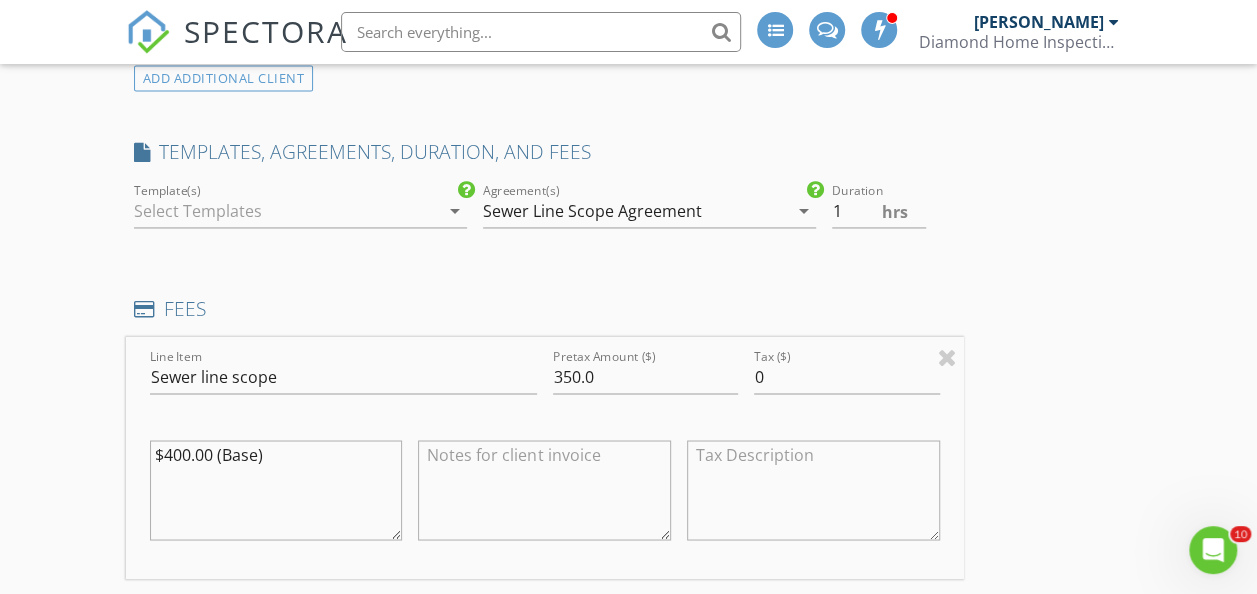 click on "INSPECTOR(S)
check_box   Matthew Zappia   PRIMARY   check_box_outline_blank   Kevin Eager     Matthew Zappia arrow_drop_down   check_box_outline_blank Matthew Zappia specifically requested
Date/Time
07/23/2025 8:30 AM
Location
Address Search       Address 62 Crest Rd   Unit   City Middletown Township   State NJ   Zip 07748   County Monmouth     Square Feet   Year Built   Foundation arrow_drop_down     Matthew Zappia     8.8 miles     (18 minutes)
client
check_box Enable Client CC email for this inspection   Client Search     check_box_outline_blank Client is a Company/Organization     First Name Joe   Last Name Asterita   Email Joe@asteritalaw.com   CC Email   Phone 917-696-4967         Tags         Notes   Private Notes
ADD ADDITIONAL client
SERVICES
Radon test" at bounding box center [629, 751] 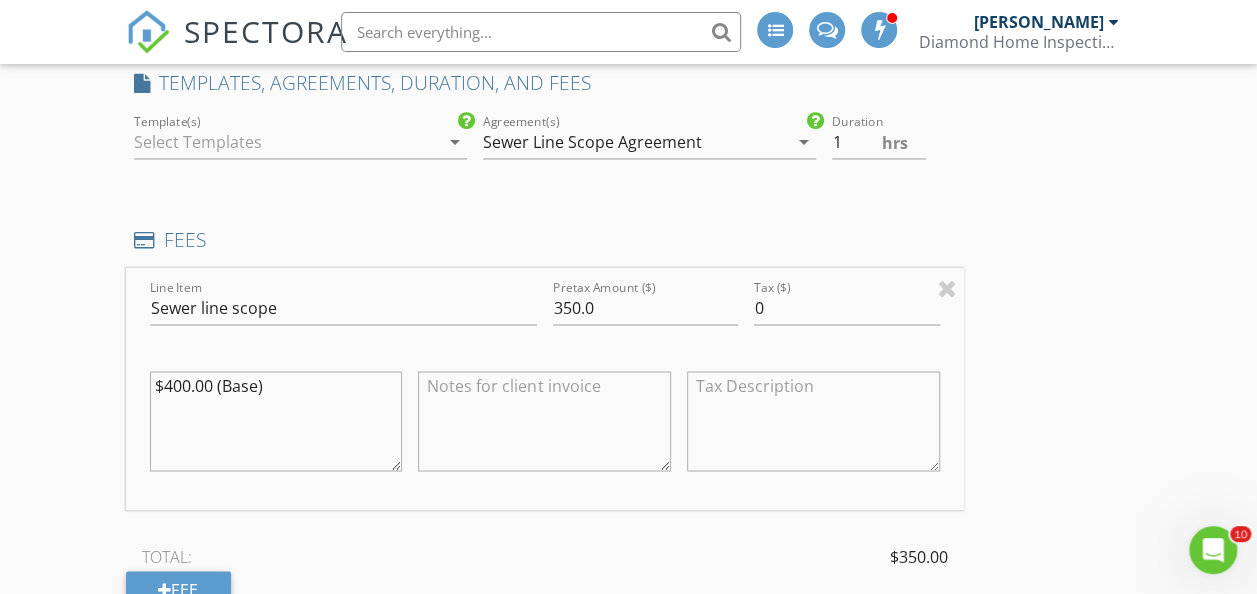 scroll, scrollTop: 1700, scrollLeft: 0, axis: vertical 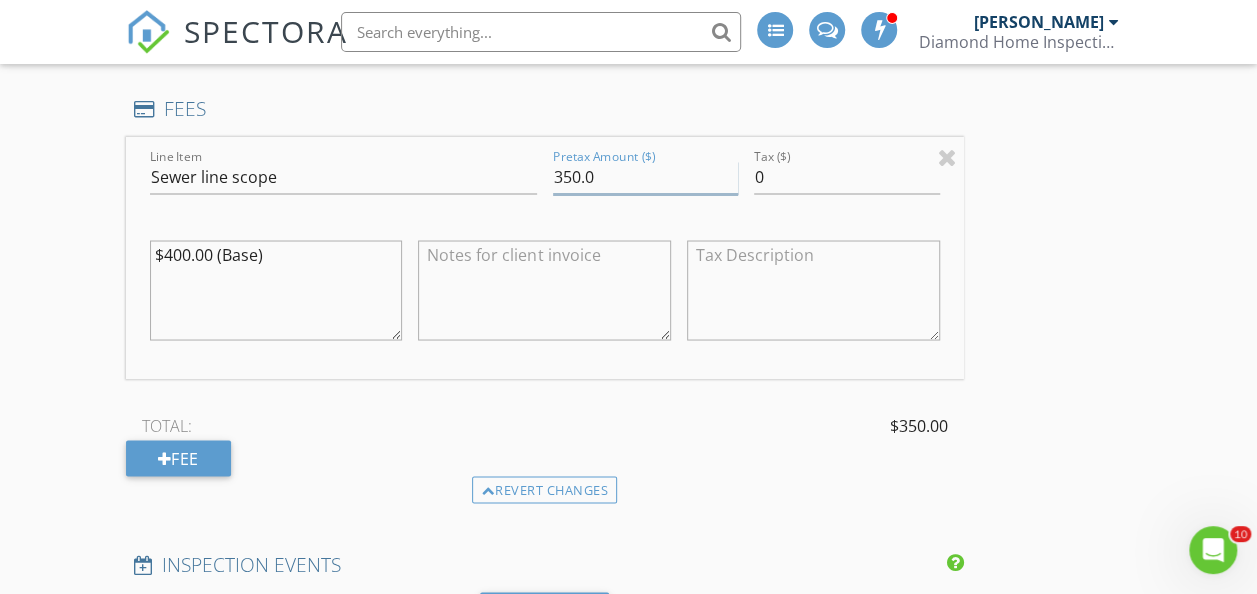 drag, startPoint x: 450, startPoint y: 218, endPoint x: 388, endPoint y: 216, distance: 62.03225 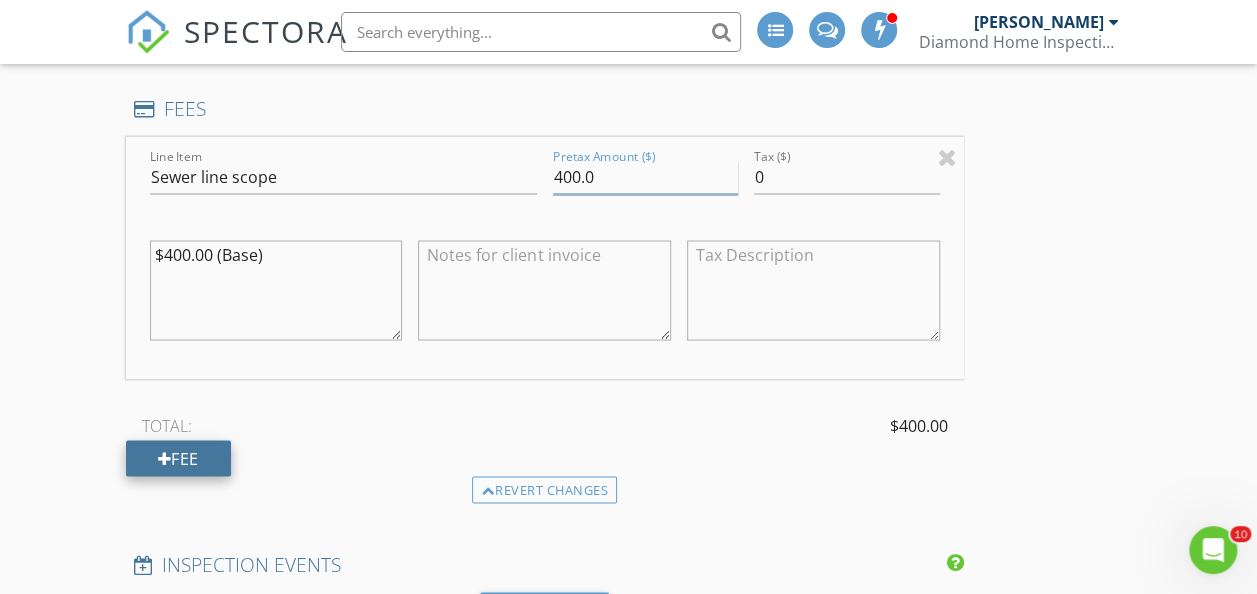type on "400.0" 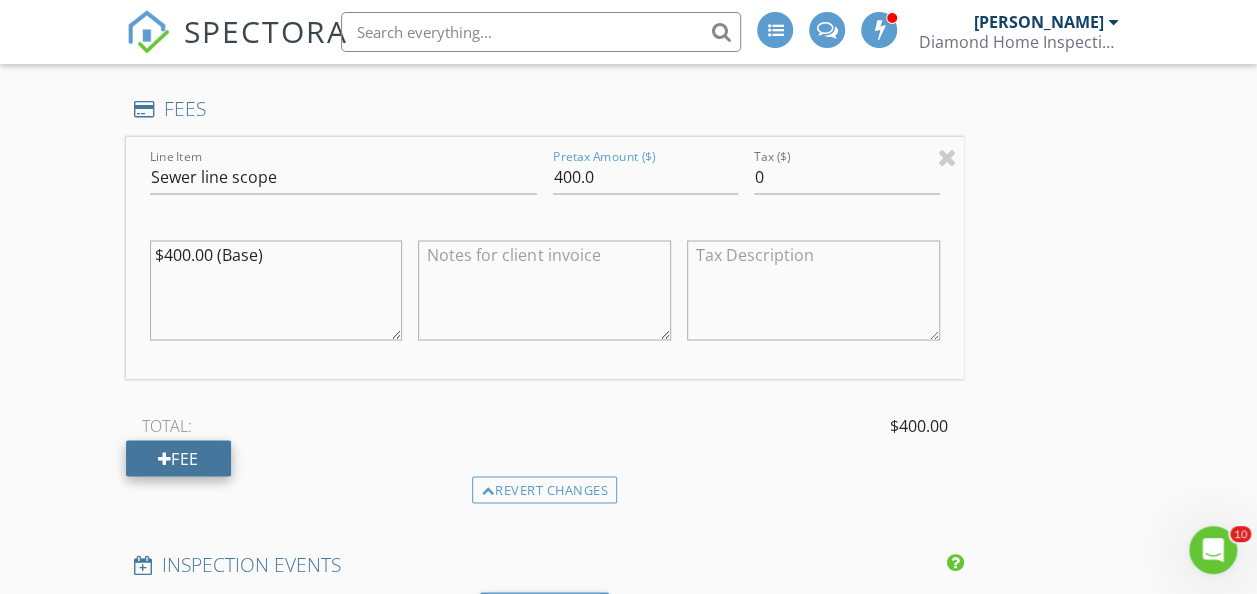 click on "Fee" at bounding box center (178, 458) 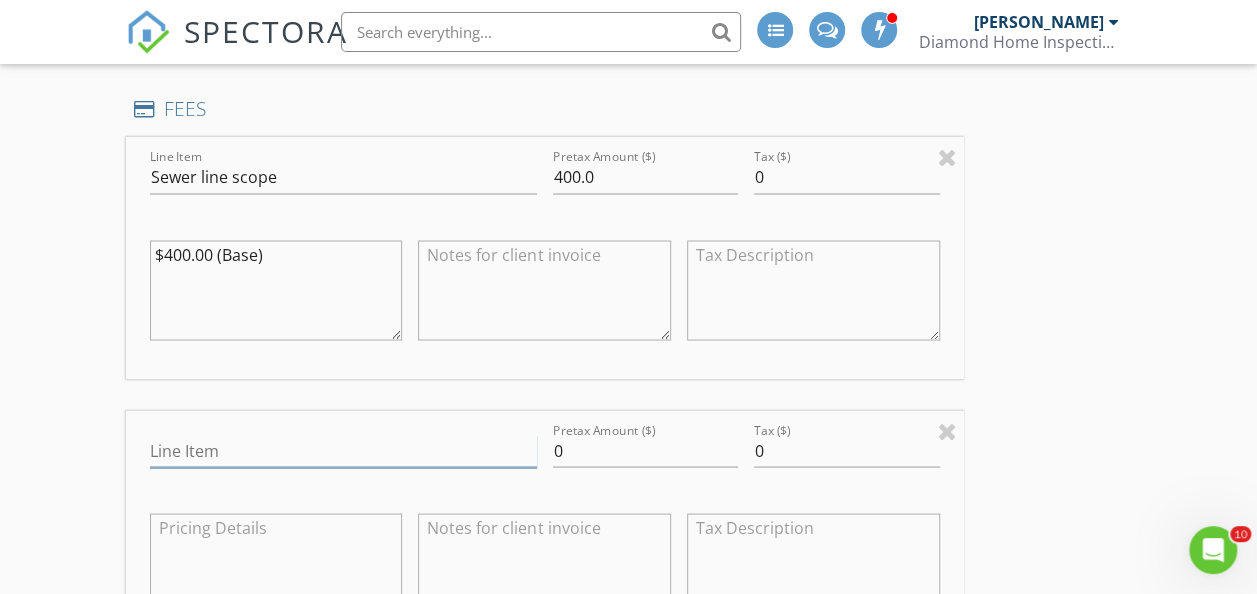 click on "Line Item" at bounding box center (343, 450) 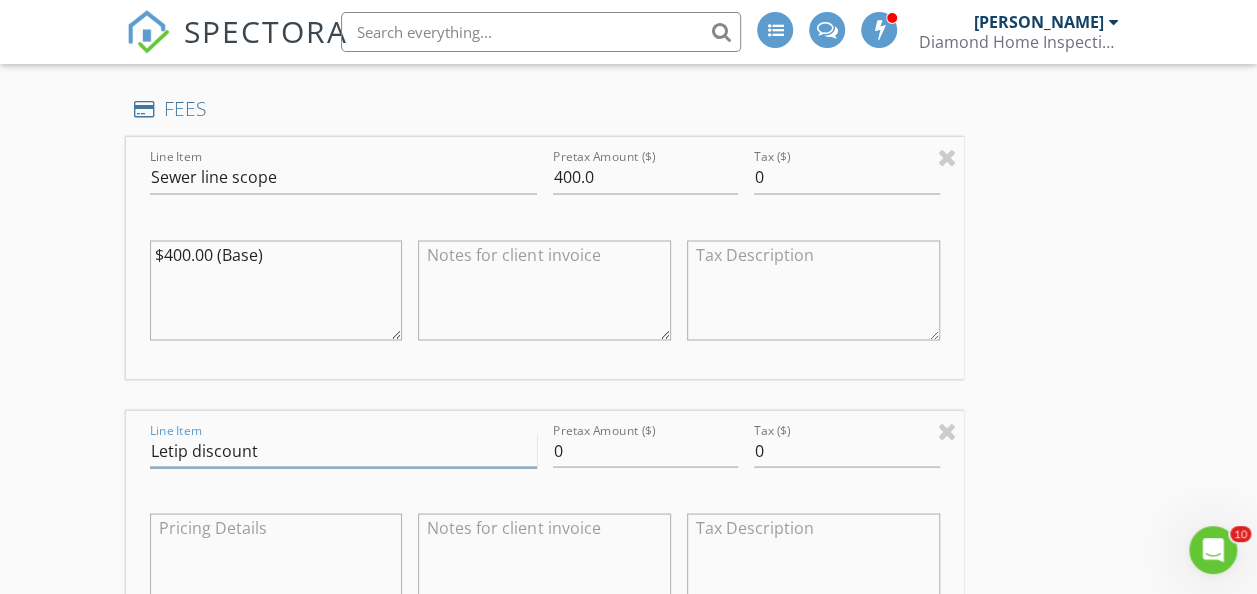 type on "Letip discount" 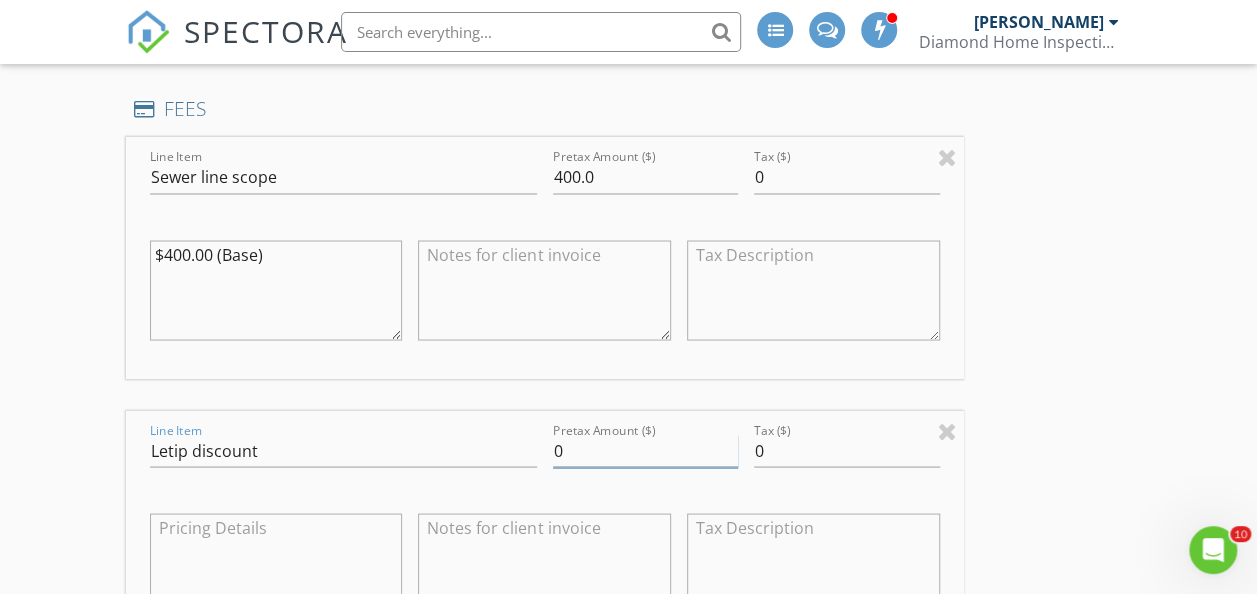 click on "0" at bounding box center (645, 450) 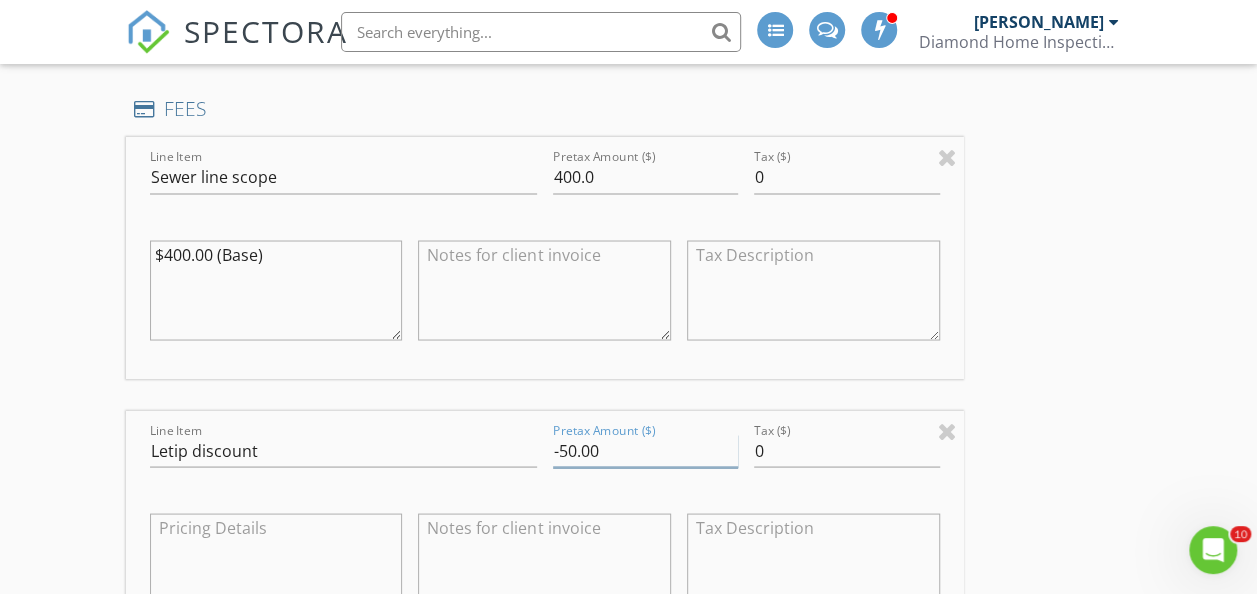 type on "-50.00" 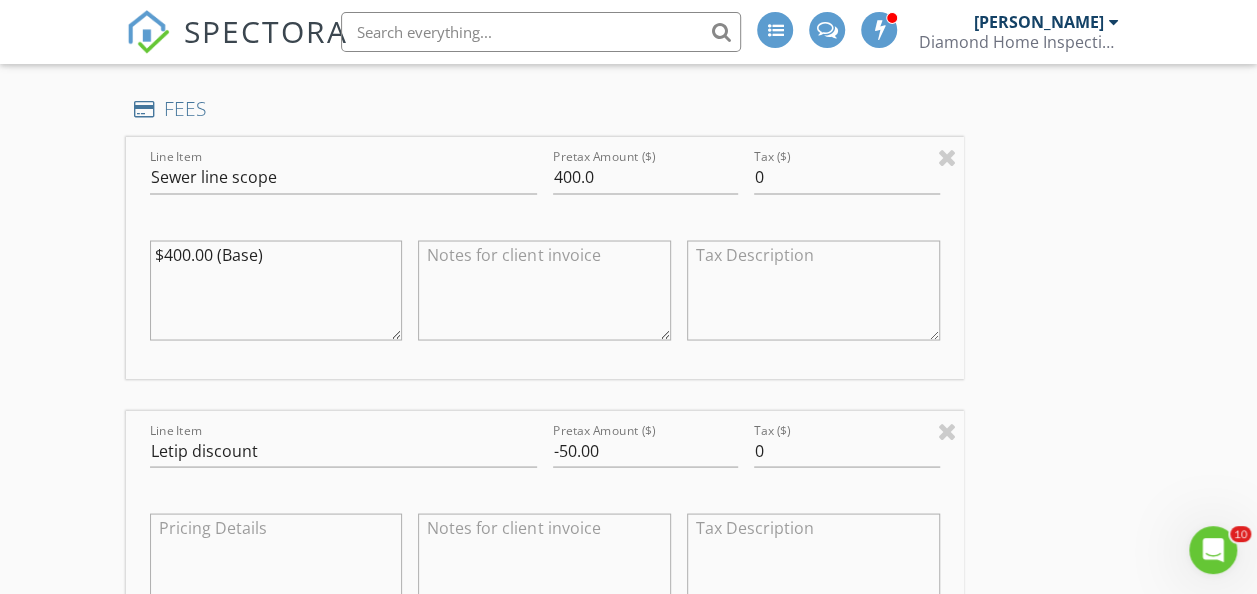 click on "INSPECTOR(S)
check_box   Matthew Zappia   PRIMARY   check_box_outline_blank   Kevin Eager     Matthew Zappia arrow_drop_down   check_box_outline_blank Matthew Zappia specifically requested
Date/Time
07/23/2025 8:30 AM
Location
Address Search       Address 62 Crest Rd   Unit   City Middletown Township   State NJ   Zip 07748   County Monmouth     Square Feet   Year Built   Foundation arrow_drop_down     Matthew Zappia     8.8 miles     (18 minutes)
client
check_box Enable Client CC email for this inspection   Client Search     check_box_outline_blank Client is a Company/Organization     First Name Joe   Last Name Asterita   Email Joe@asteritalaw.com   CC Email   Phone 917-696-4967         Tags         Notes   Private Notes
ADD ADDITIONAL client
SERVICES
Radon test" at bounding box center [629, 687] 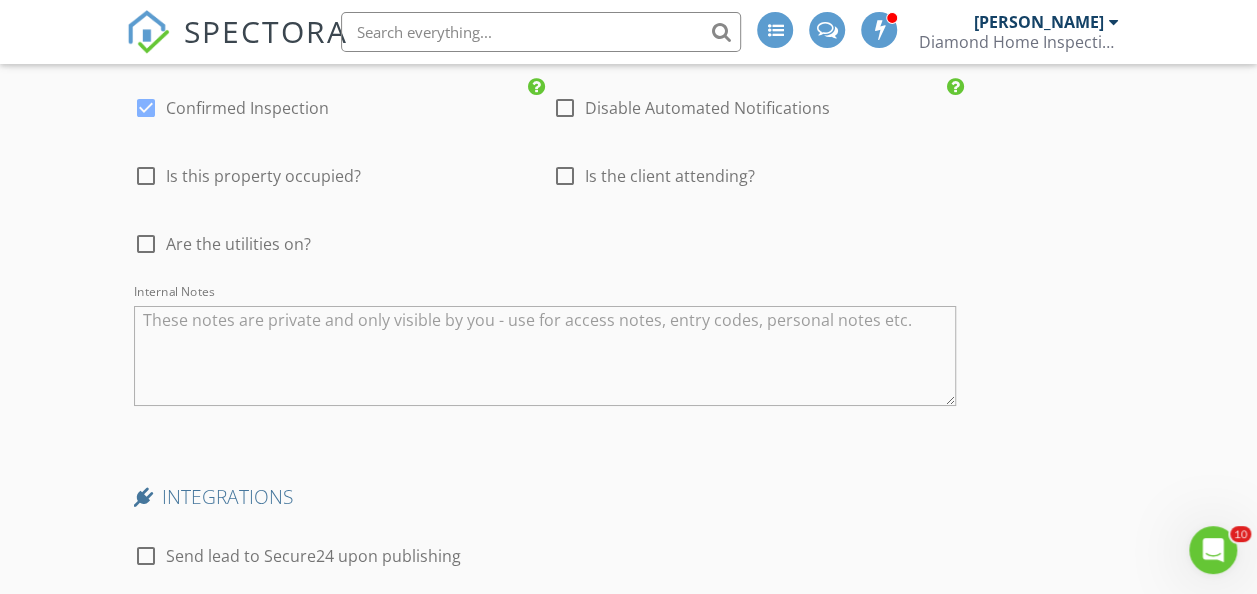 scroll, scrollTop: 4003, scrollLeft: 0, axis: vertical 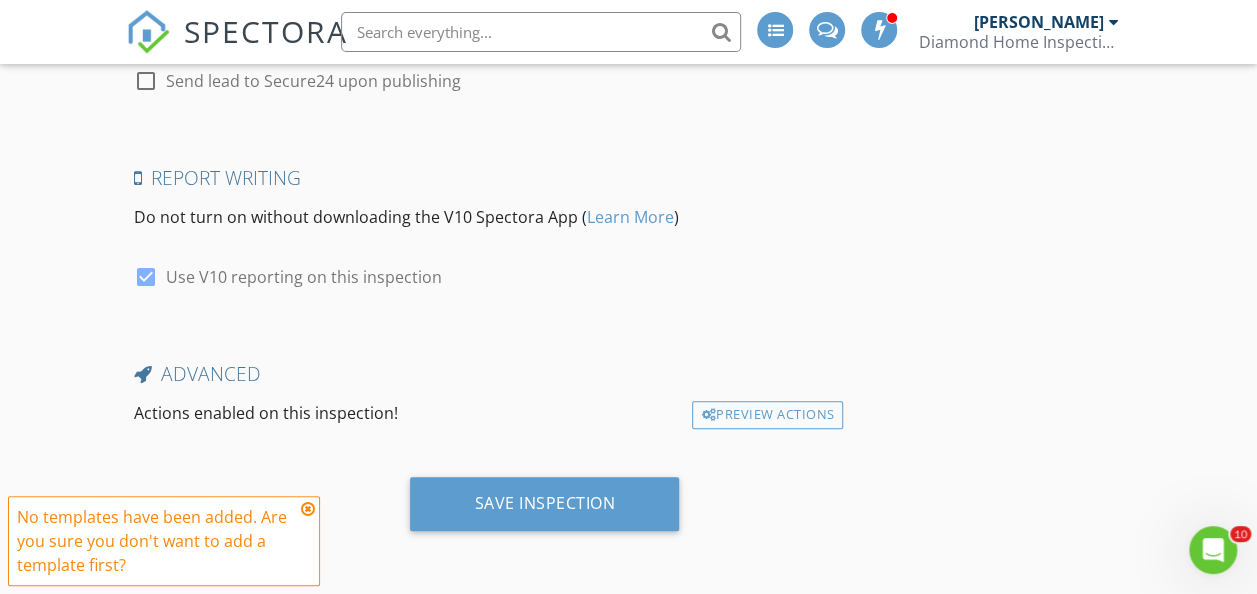 click at bounding box center (308, 509) 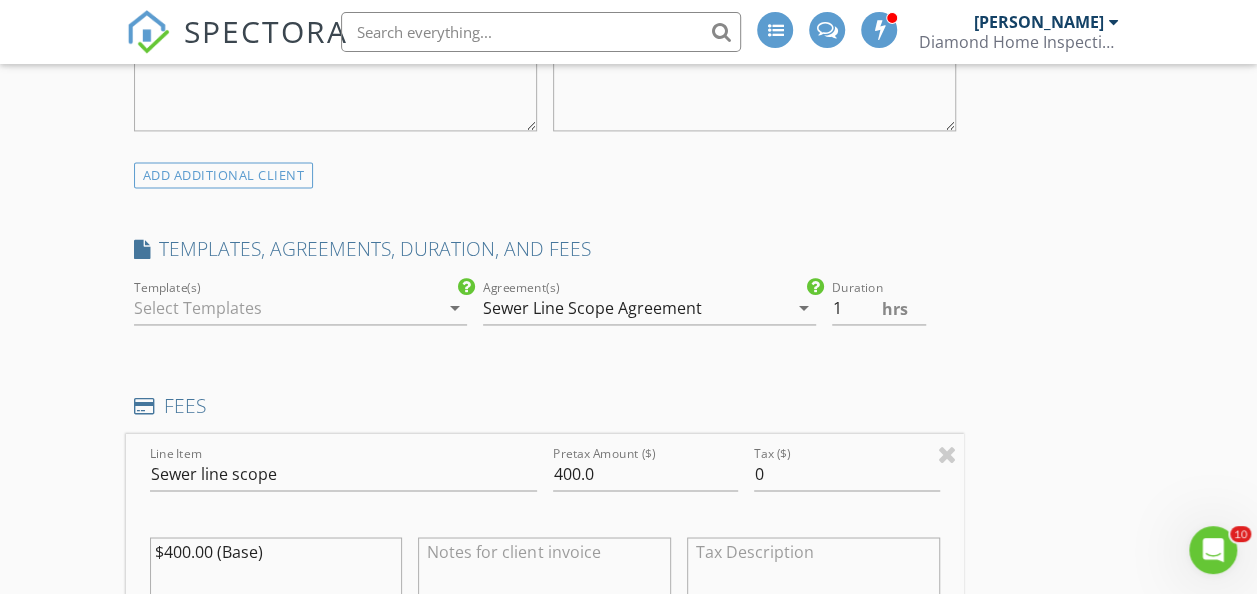 click on "Template(s) arrow_drop_down" at bounding box center (300, 308) 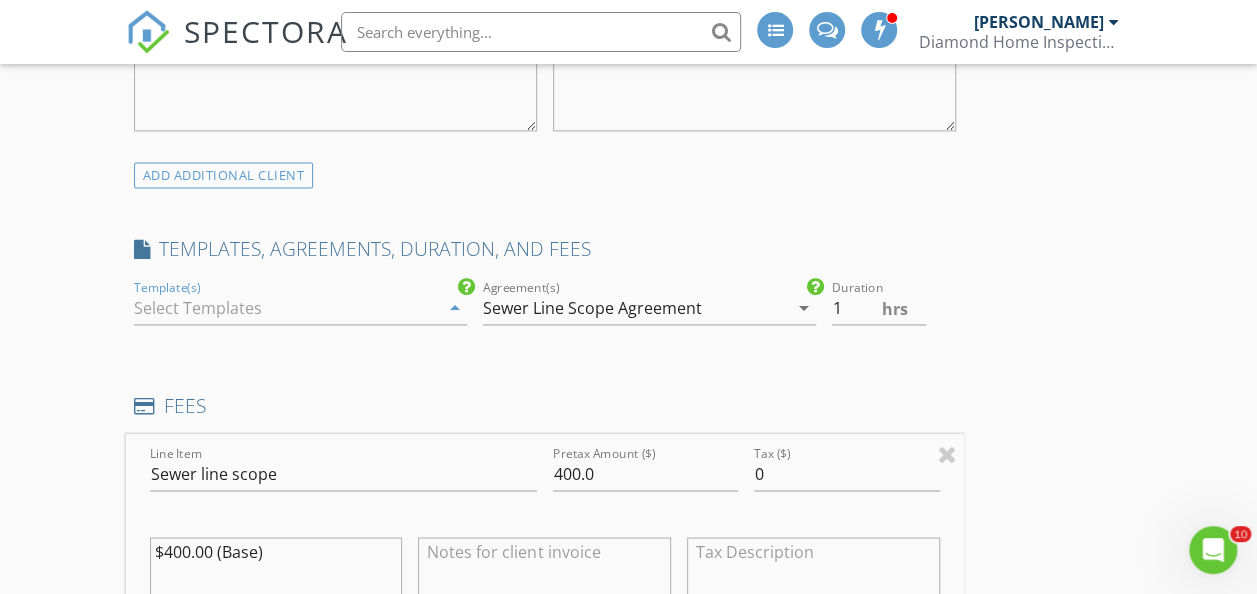 scroll, scrollTop: 1303, scrollLeft: 0, axis: vertical 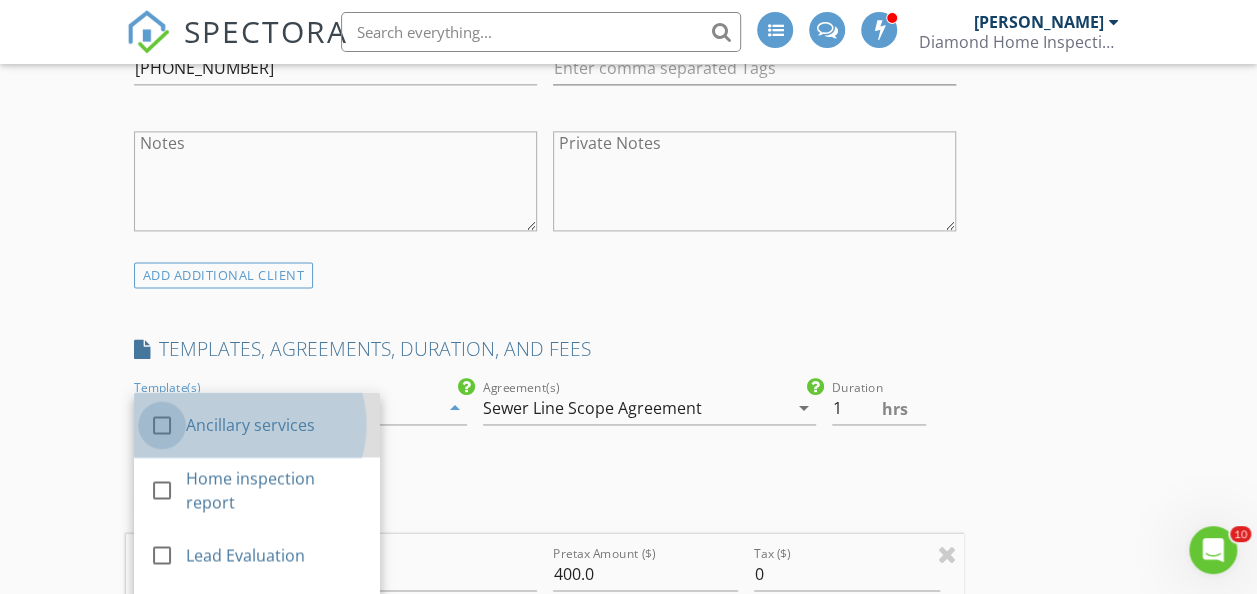 click at bounding box center [162, 425] 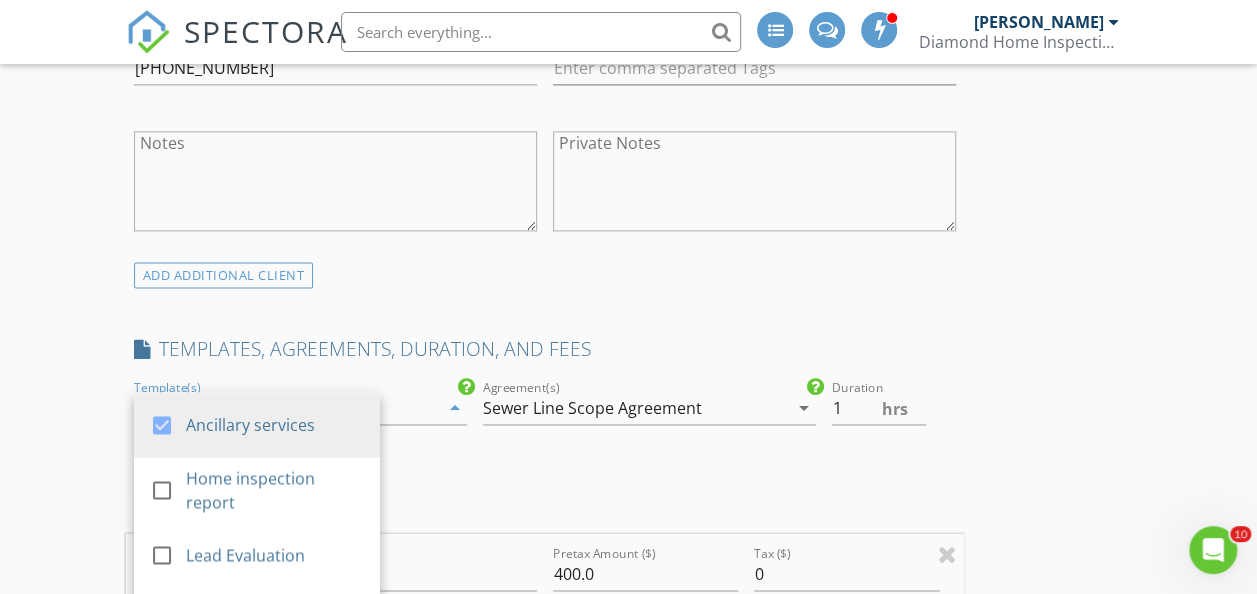 click on "INSPECTOR(S)
check_box   Matthew Zappia   PRIMARY   check_box_outline_blank   Kevin Eager     Matthew Zappia arrow_drop_down   check_box_outline_blank Matthew Zappia specifically requested
Date/Time
07/23/2025 8:30 AM
Location
Address Search       Address 62 Crest Rd   Unit   City Middletown Township   State NJ   Zip 07748   County Monmouth     Square Feet   Year Built   Foundation arrow_drop_down     Matthew Zappia     8.8 miles     (18 minutes)
client
check_box Enable Client CC email for this inspection   Client Search     check_box_outline_blank Client is a Company/Organization     First Name Joe   Last Name Asterita   Email Joe@asteritalaw.com   CC Email   Phone 917-696-4967         Tags         Notes   Private Notes
ADD ADDITIONAL client
SERVICES
Radon test" at bounding box center [629, 1084] 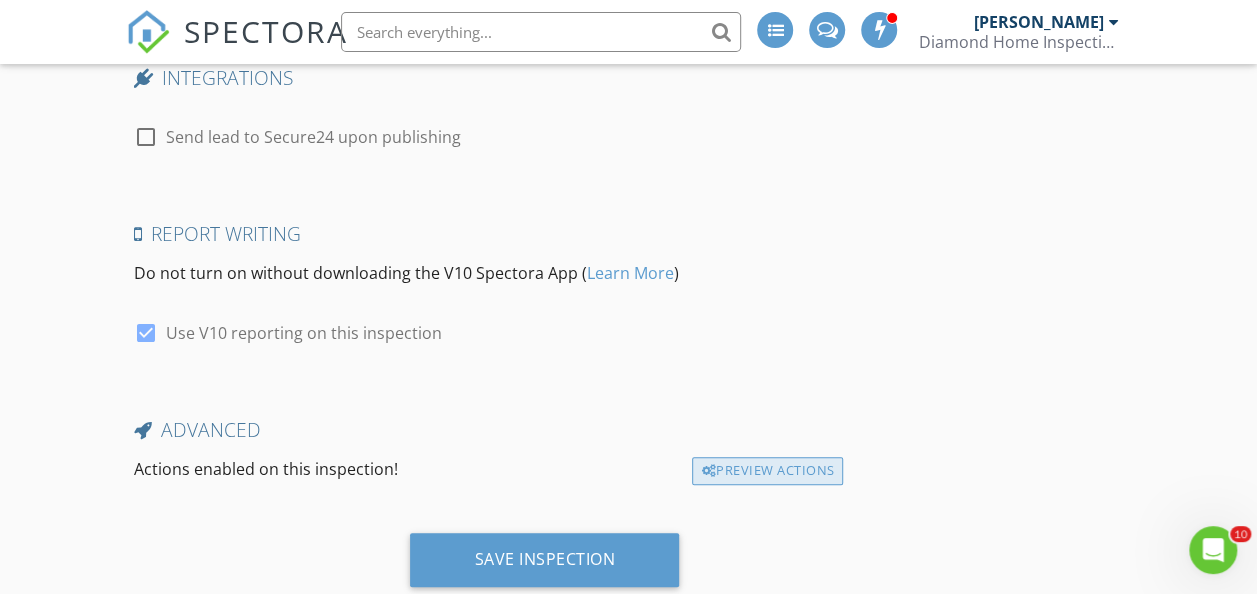 scroll, scrollTop: 4003, scrollLeft: 0, axis: vertical 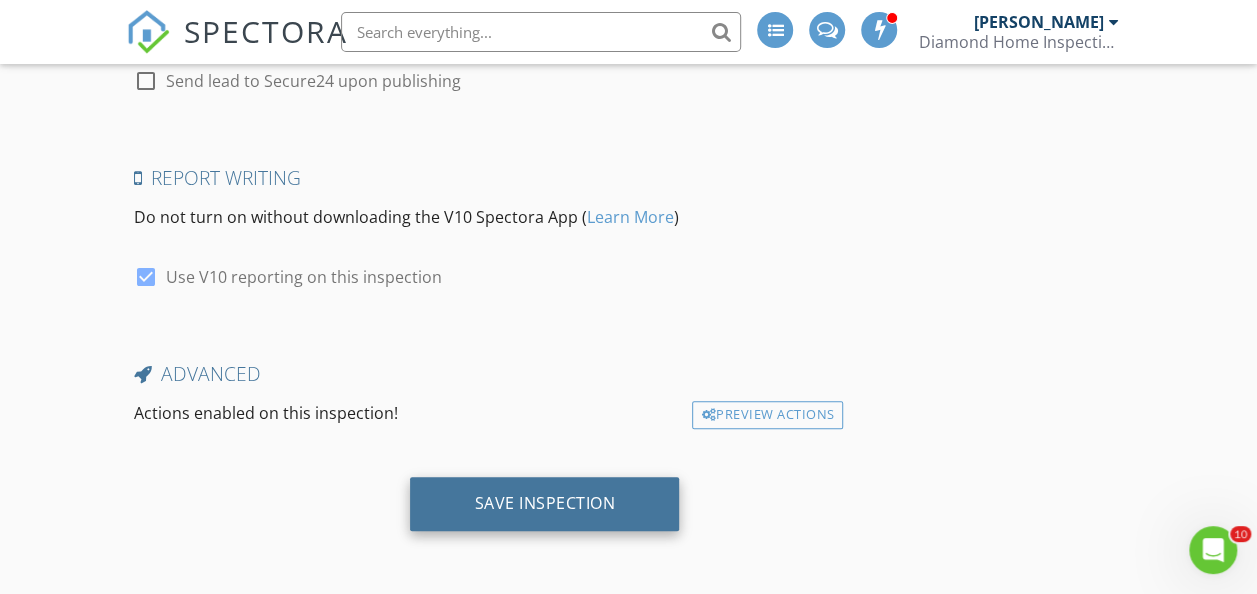 click on "Save Inspection" at bounding box center (544, 503) 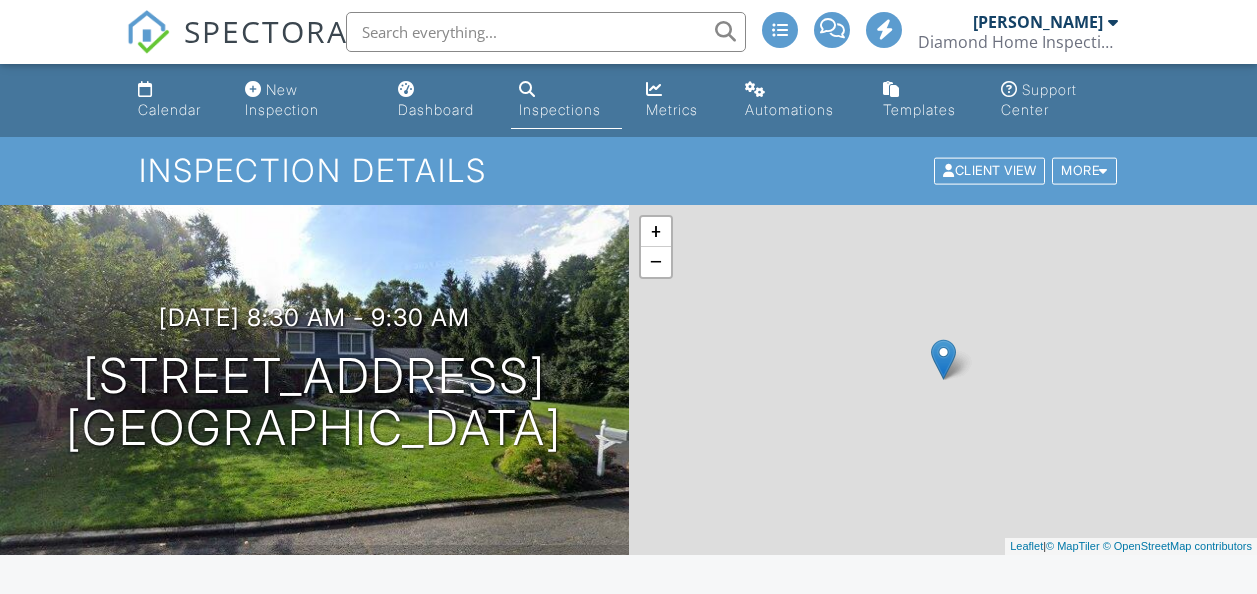 scroll, scrollTop: 0, scrollLeft: 0, axis: both 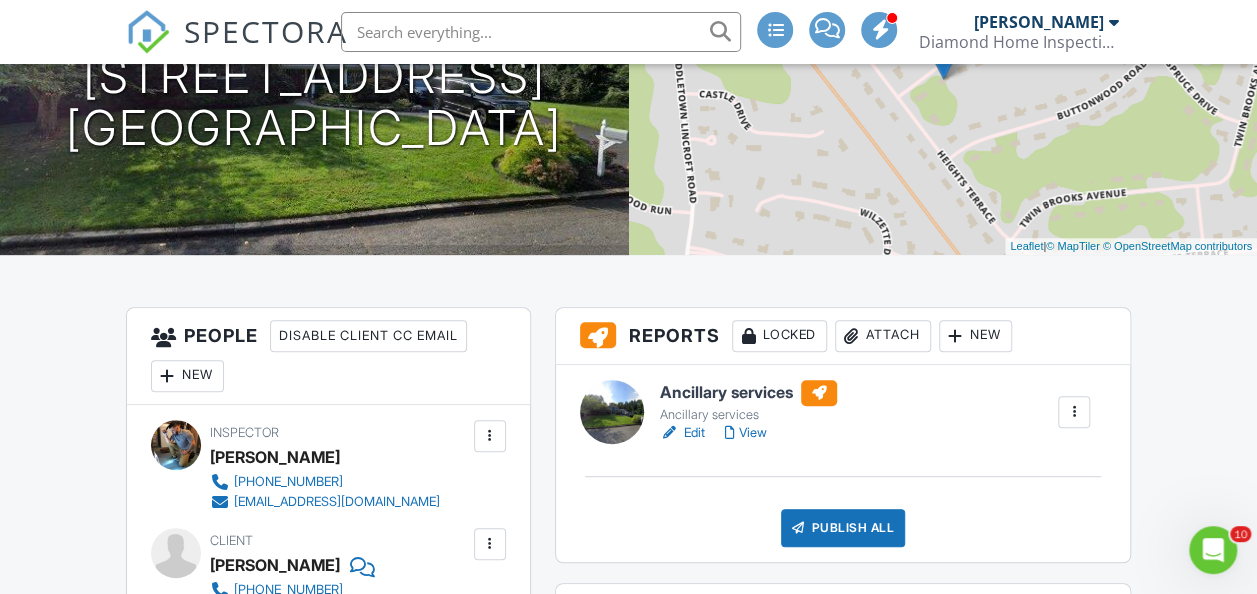 click on "Edit" at bounding box center (682, 433) 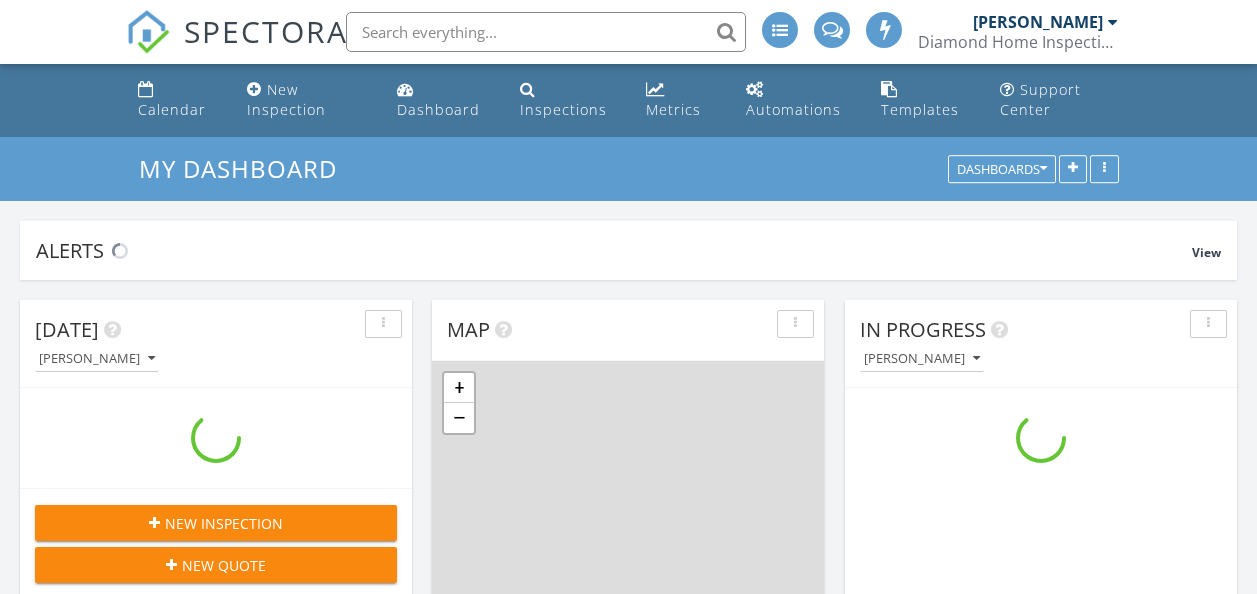 scroll, scrollTop: 0, scrollLeft: 0, axis: both 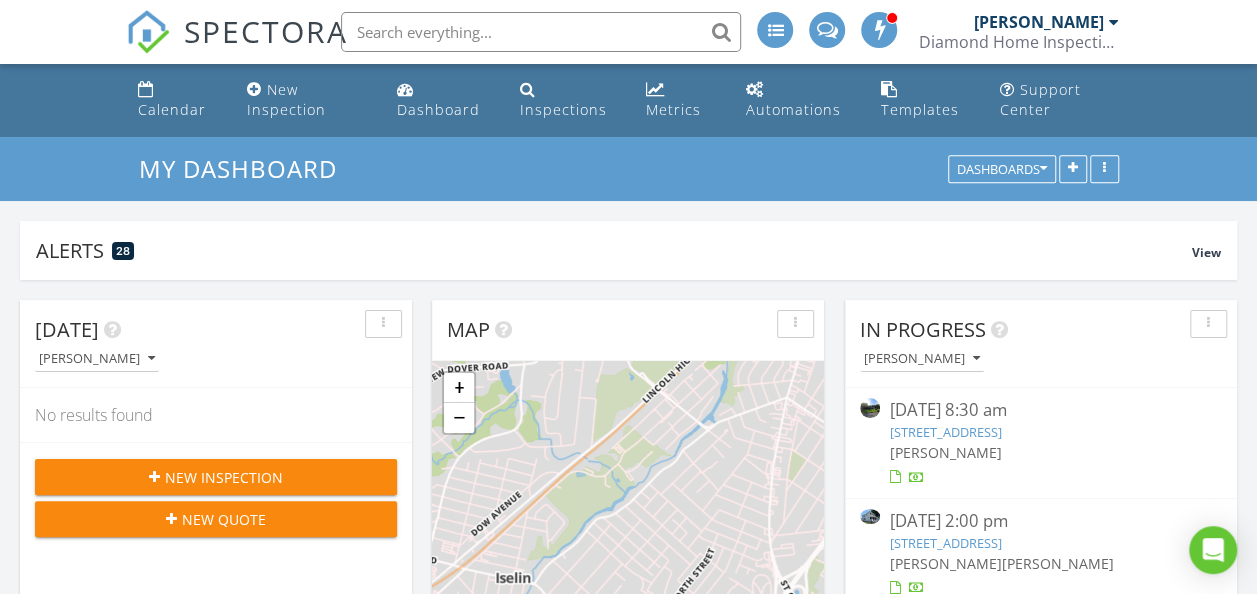 click on "62 Crest Rd, Middletown Township, NJ 07748" at bounding box center (946, 432) 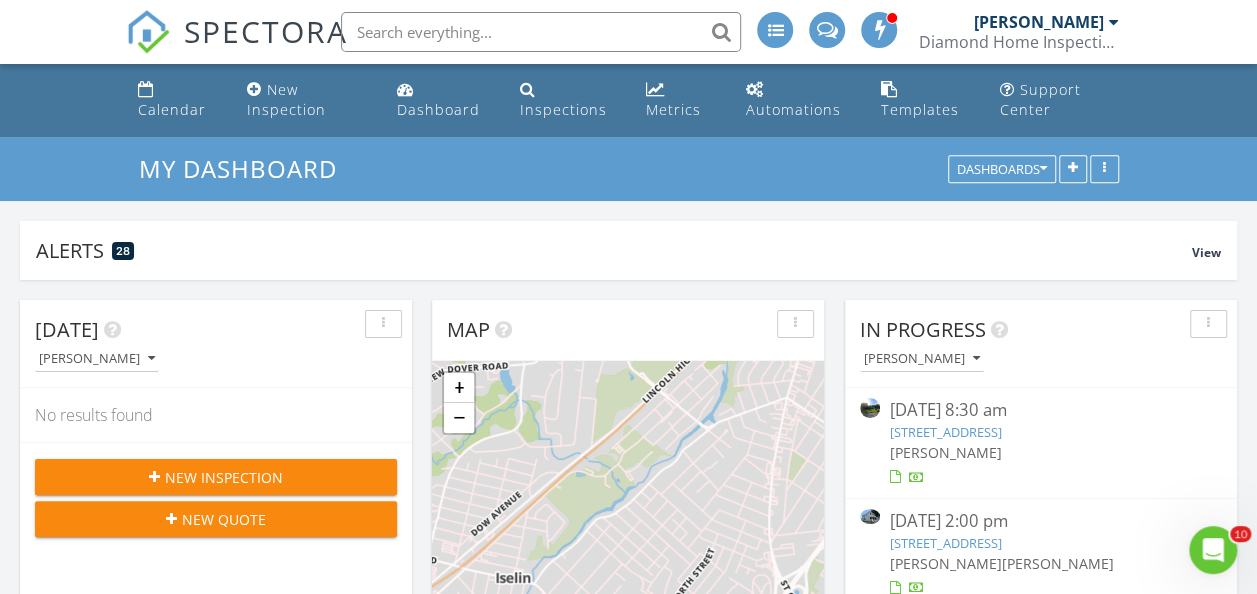 scroll, scrollTop: 0, scrollLeft: 0, axis: both 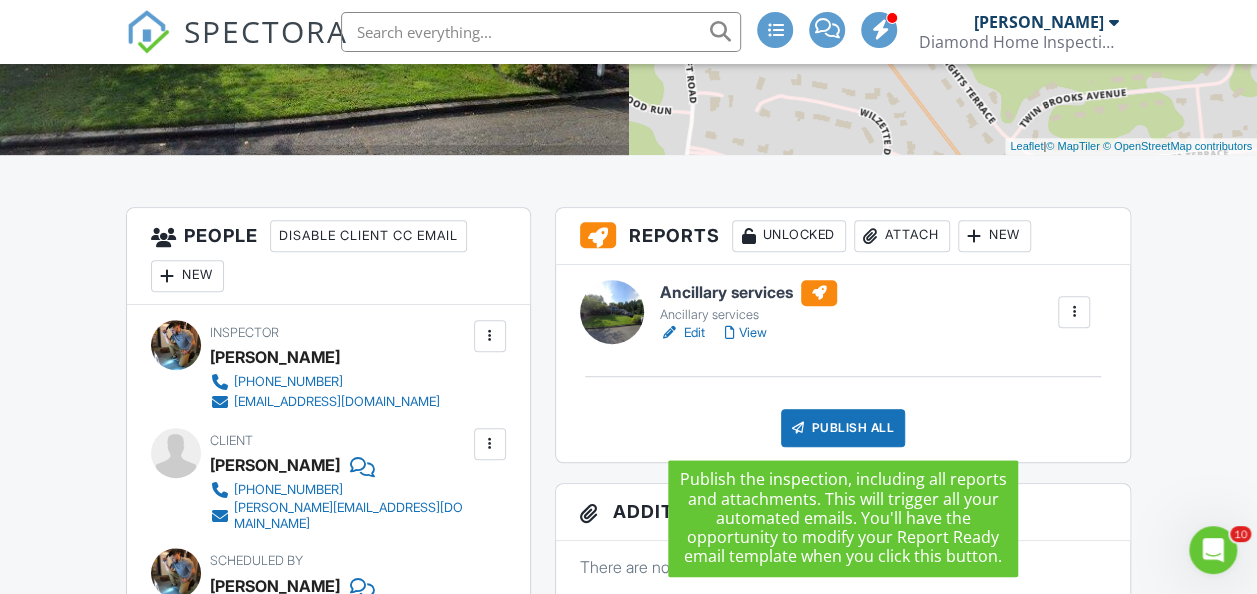 click on "Publish All" at bounding box center (843, 428) 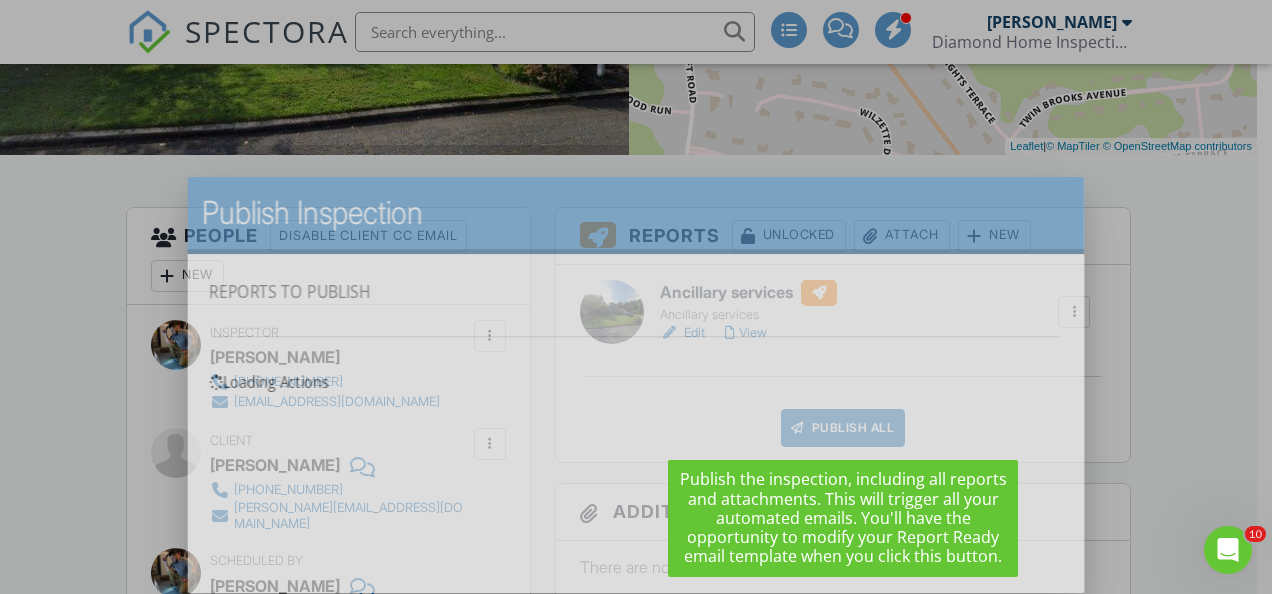 scroll, scrollTop: 0, scrollLeft: 0, axis: both 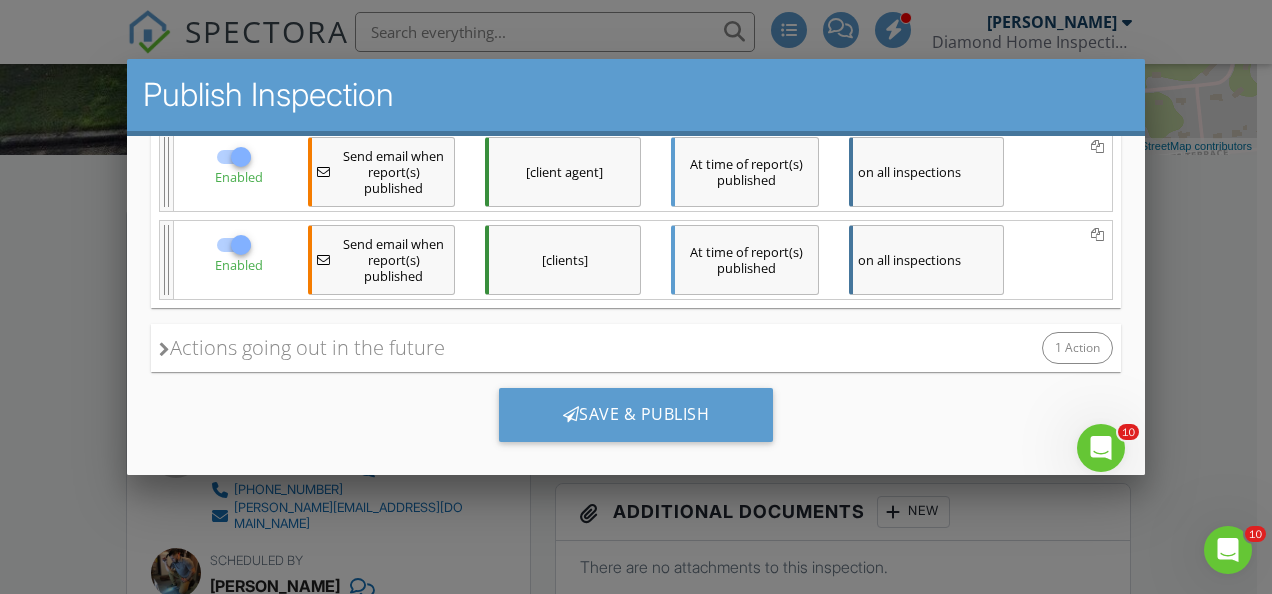 click at bounding box center [636, 271] 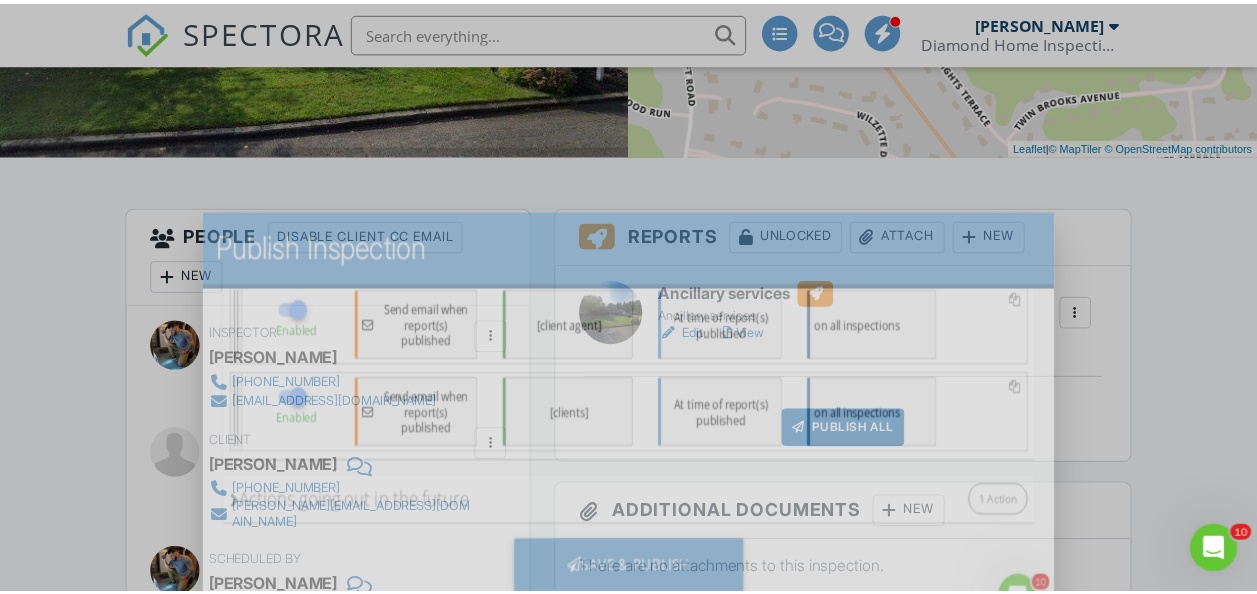 scroll, scrollTop: 296, scrollLeft: 0, axis: vertical 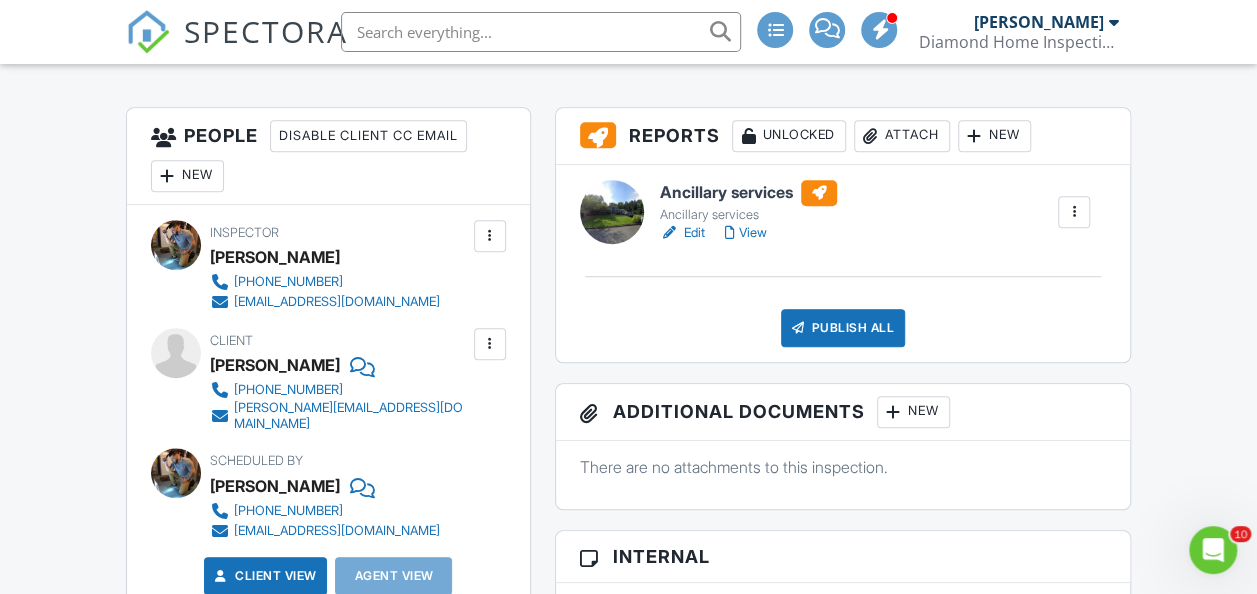 click on "Publish All" at bounding box center [843, 328] 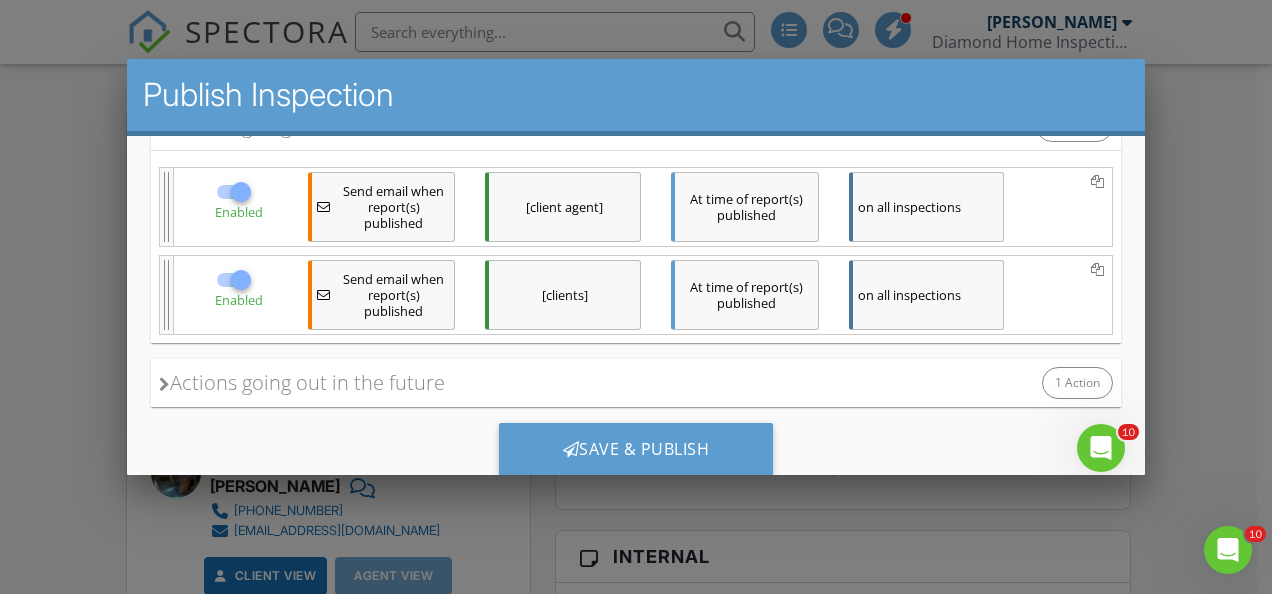 scroll, scrollTop: 328, scrollLeft: 0, axis: vertical 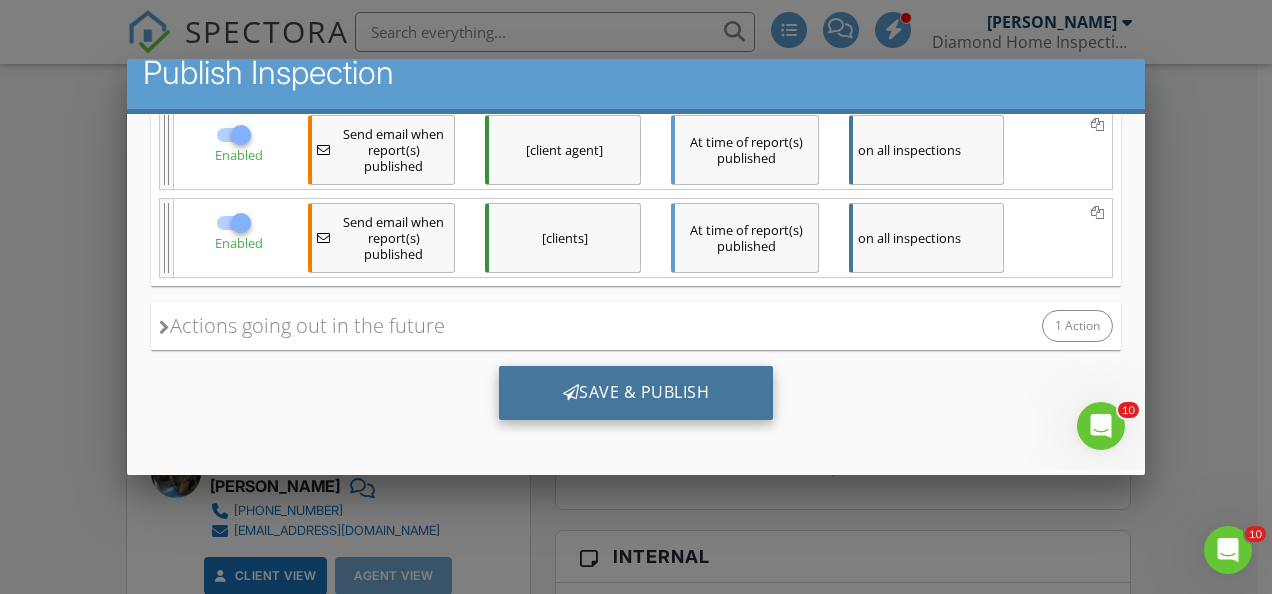 click on "Save & Publish" at bounding box center (636, 393) 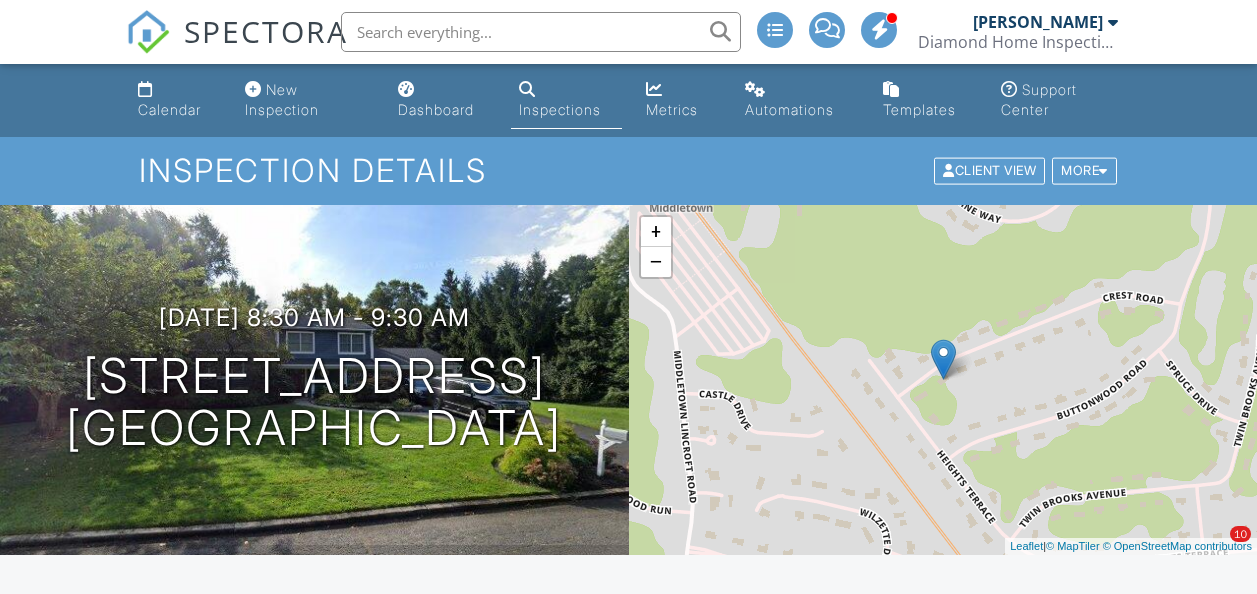 scroll, scrollTop: 0, scrollLeft: 0, axis: both 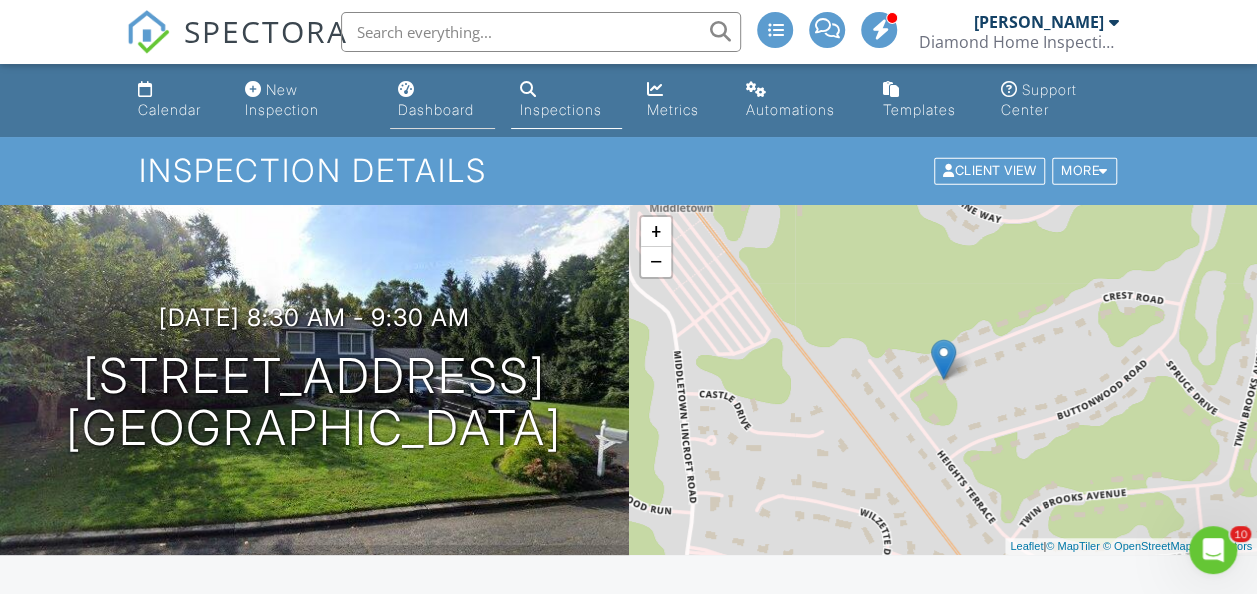 click on "Dashboard" at bounding box center (436, 109) 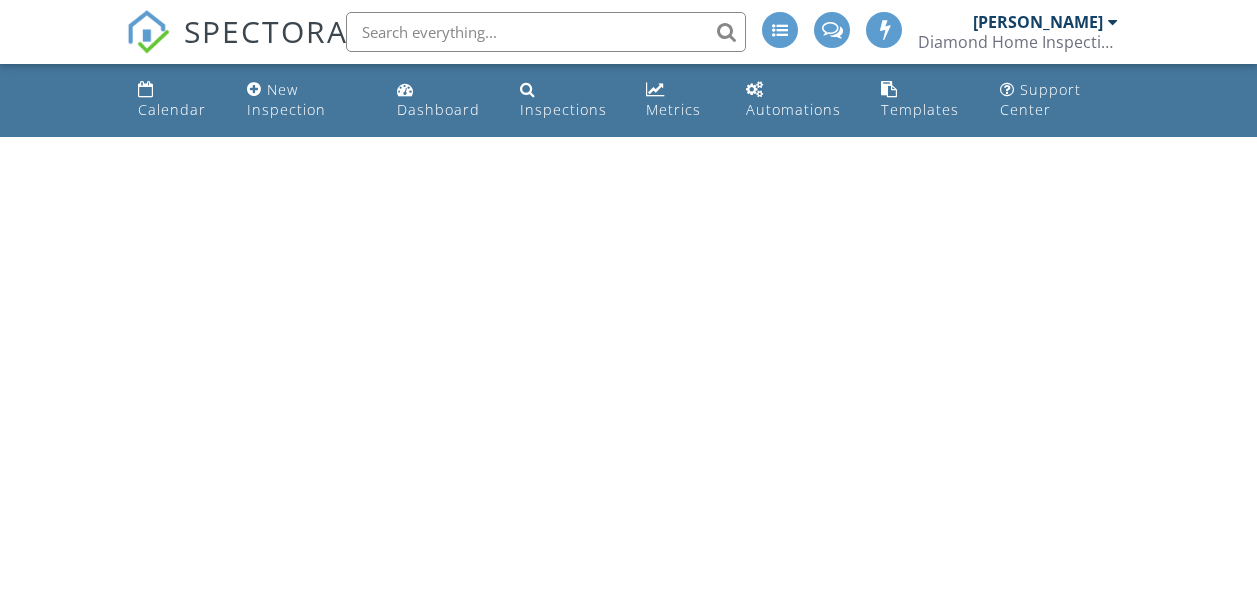 scroll, scrollTop: 0, scrollLeft: 0, axis: both 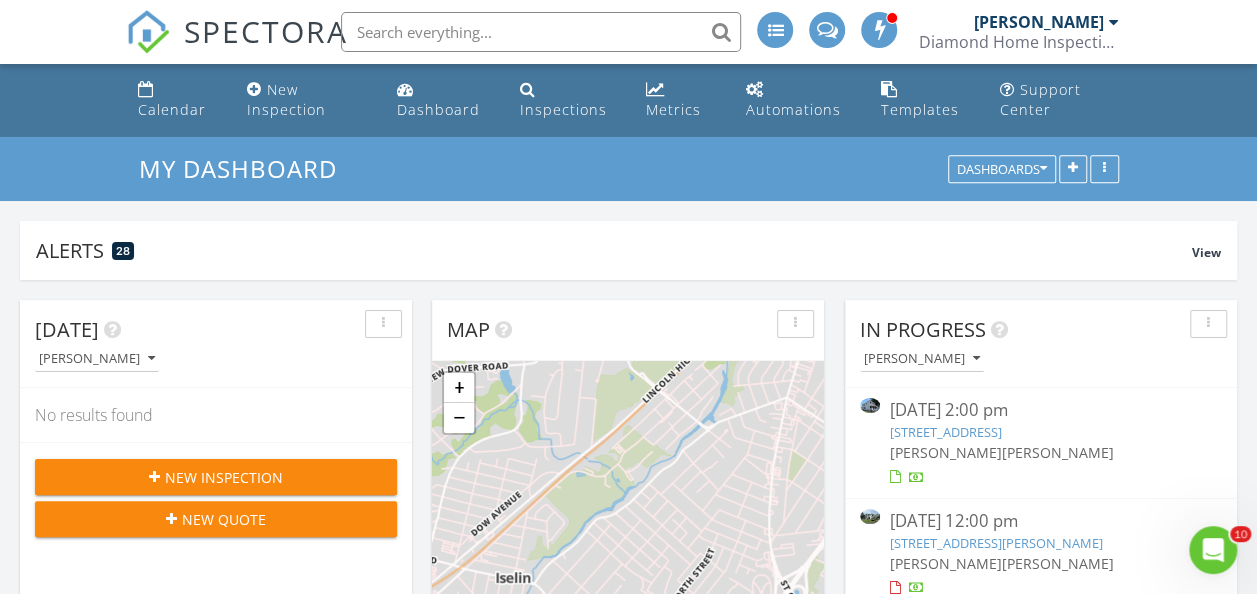 click on "41 Cedar St, Keyport, NJ 07735" at bounding box center [946, 432] 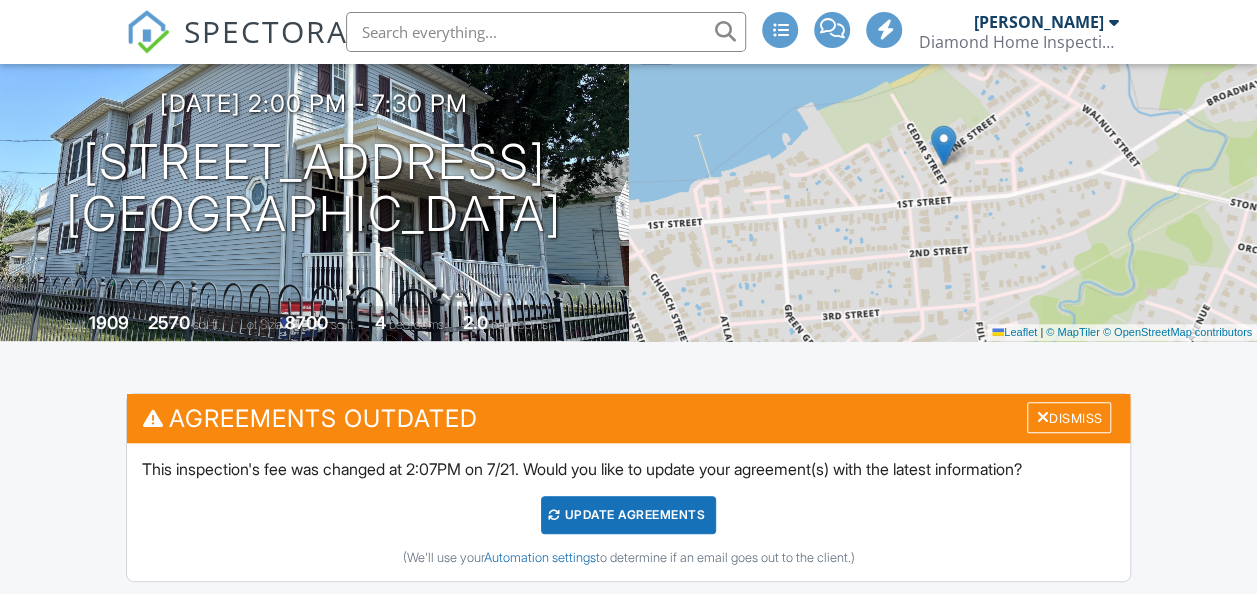 scroll, scrollTop: 500, scrollLeft: 0, axis: vertical 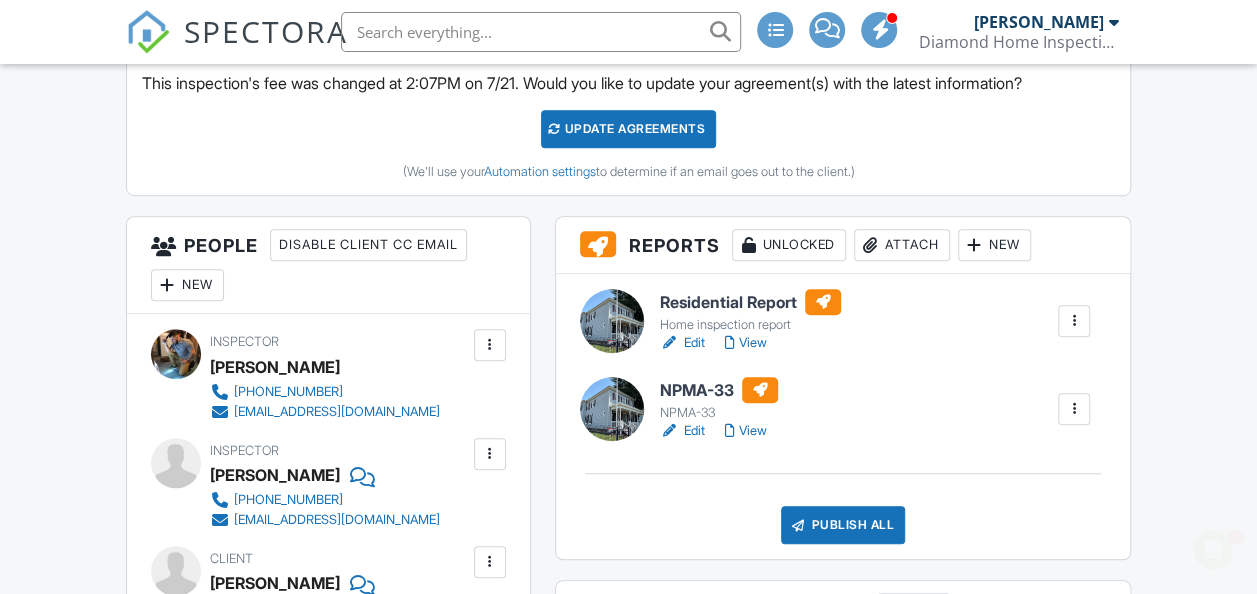 click on "Edit" at bounding box center [682, 431] 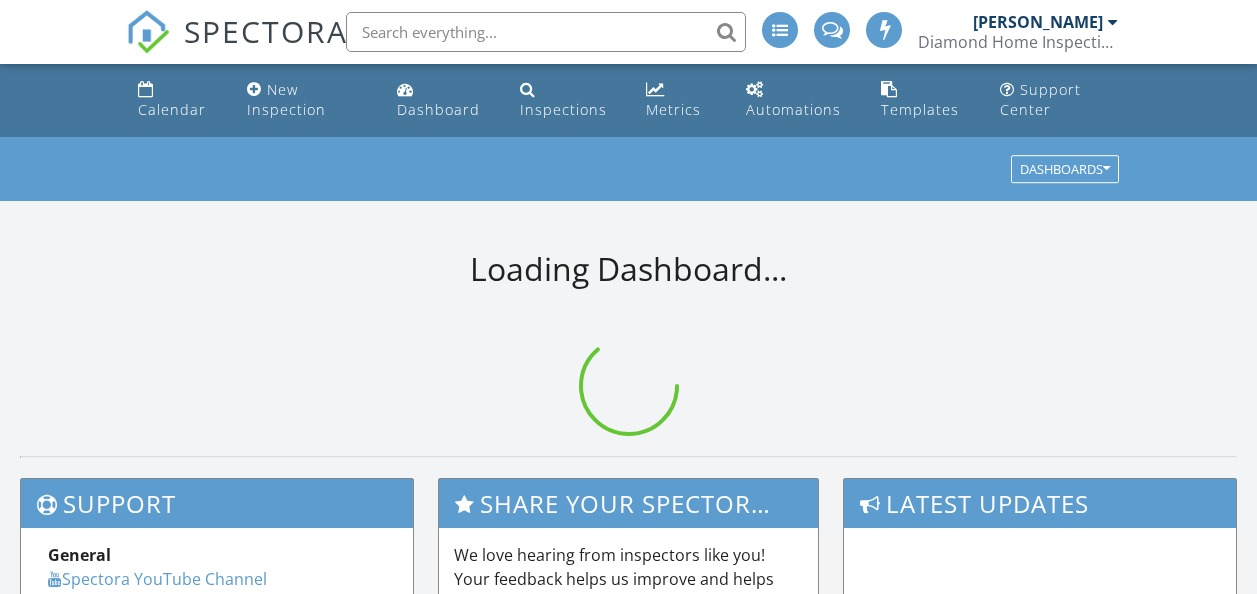scroll, scrollTop: 0, scrollLeft: 0, axis: both 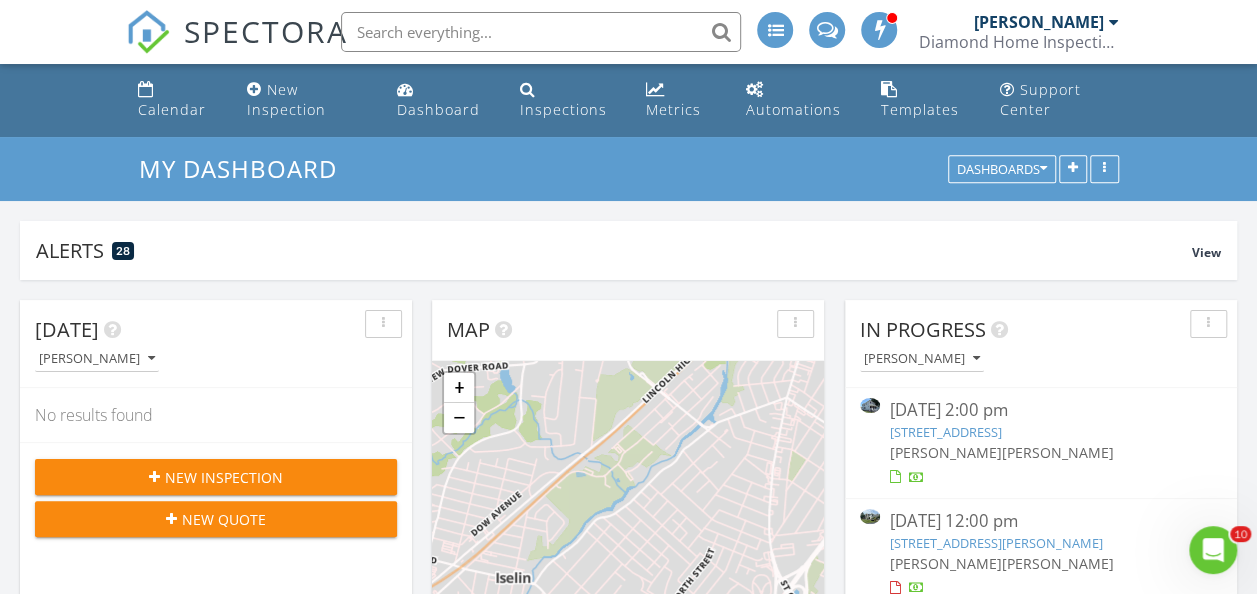 click on "[STREET_ADDRESS]" at bounding box center [946, 432] 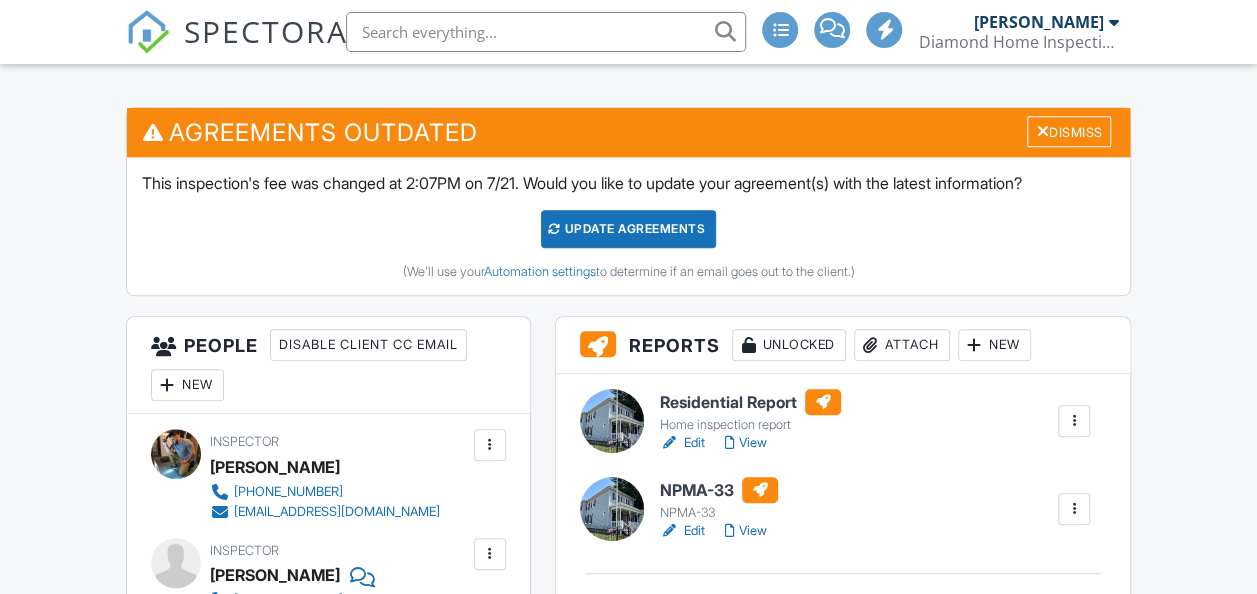 scroll, scrollTop: 500, scrollLeft: 0, axis: vertical 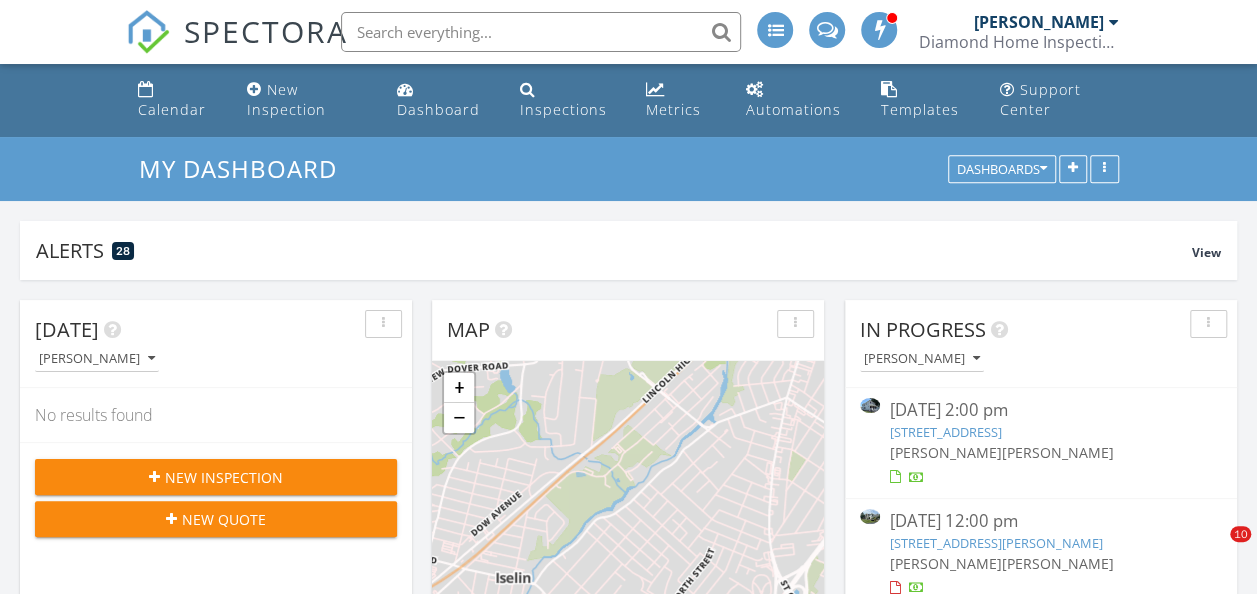 click on "41 Cedar St, Keyport, NJ 07735" at bounding box center (946, 432) 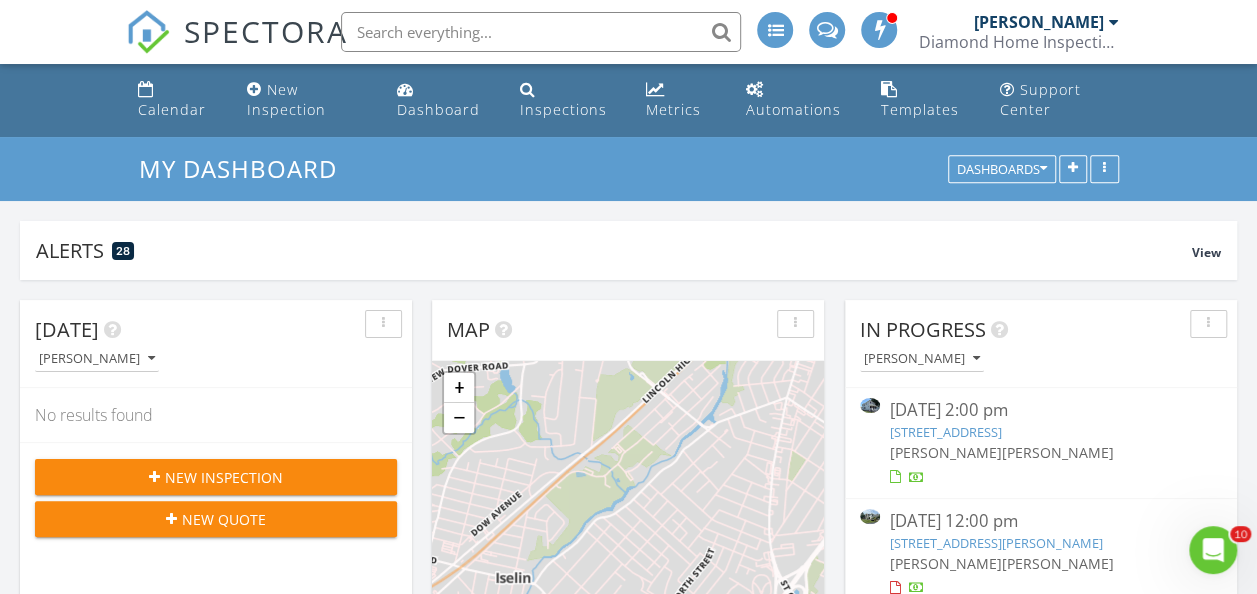 scroll, scrollTop: 0, scrollLeft: 0, axis: both 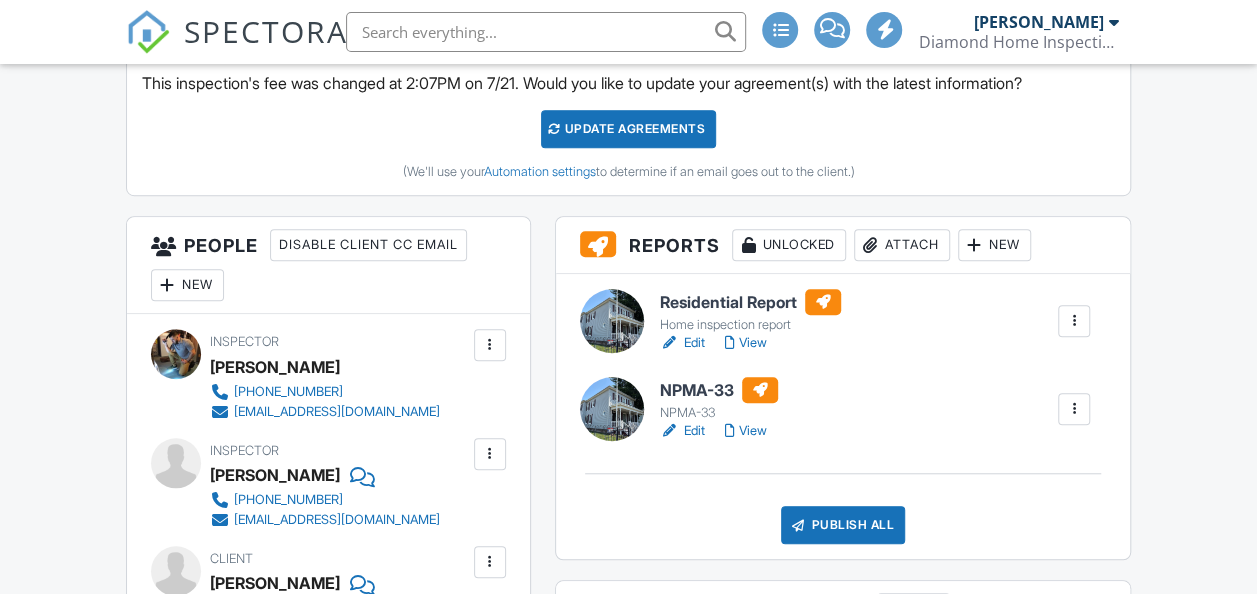 click on "Edit" at bounding box center (682, 343) 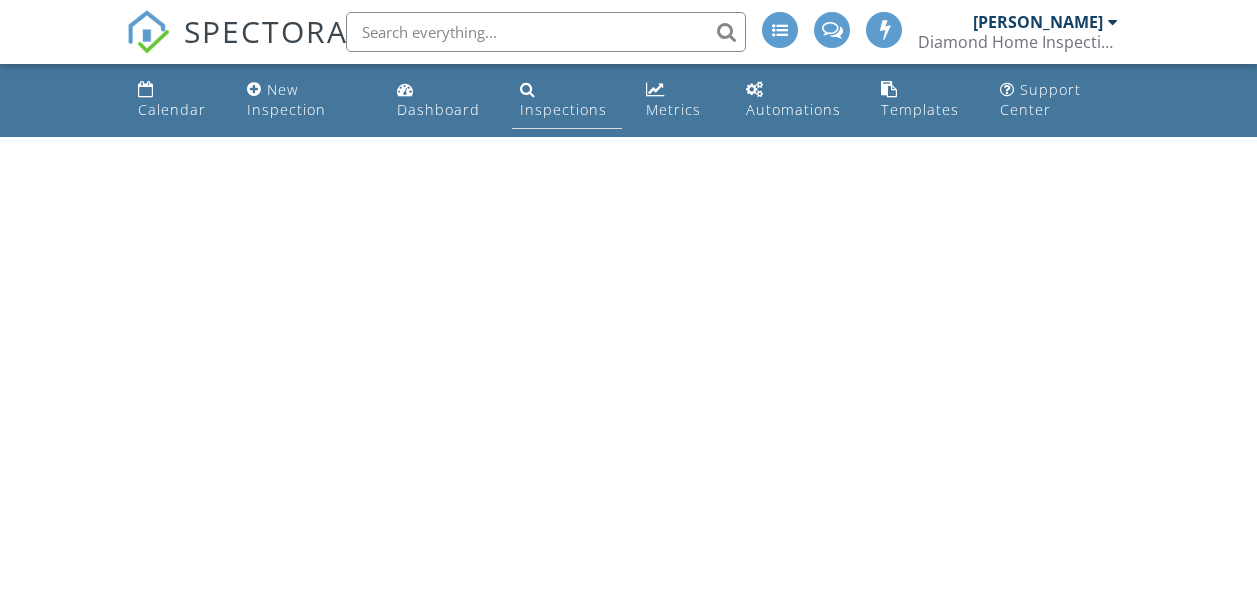 scroll, scrollTop: 0, scrollLeft: 0, axis: both 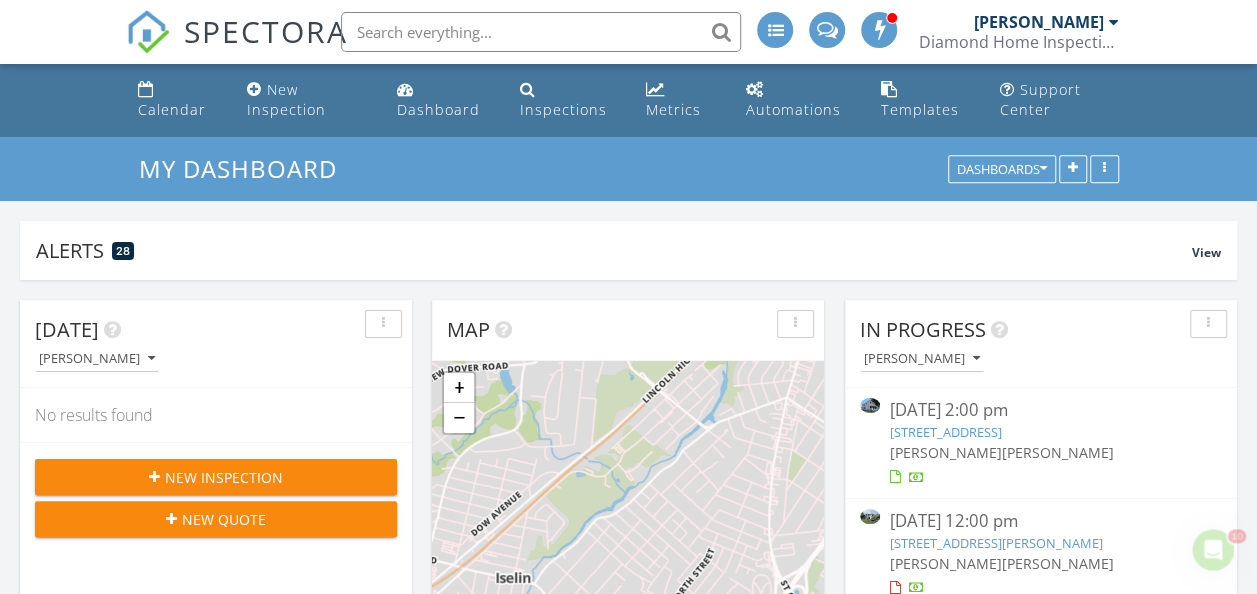 click on "41 Cedar St, Keyport, NJ 07735" at bounding box center (946, 432) 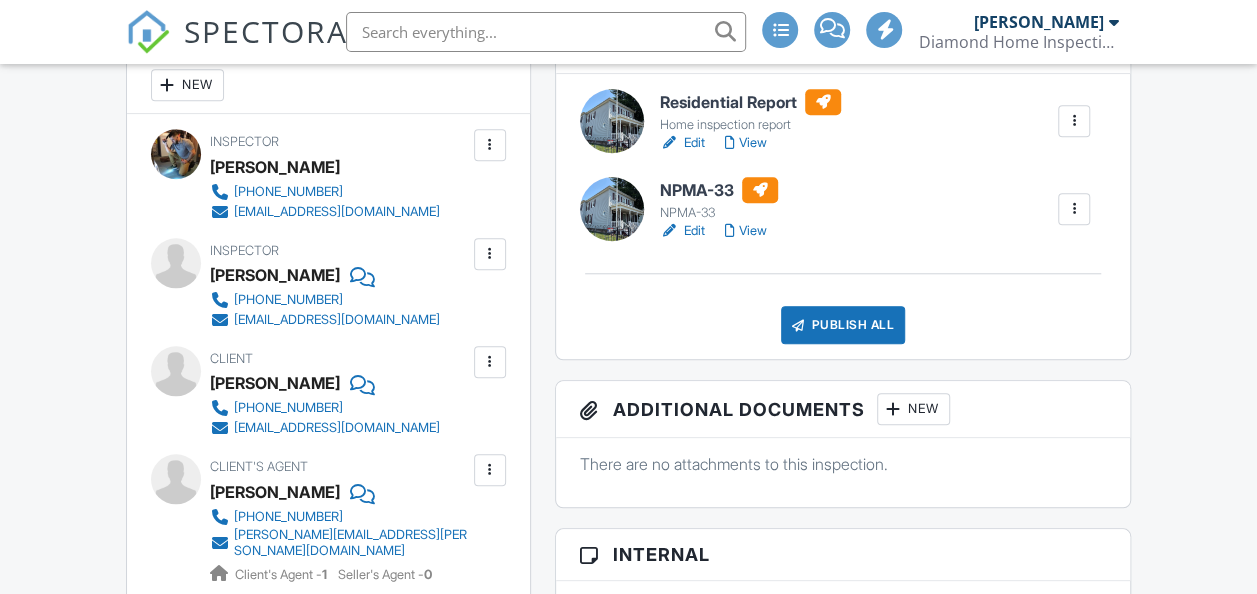 scroll, scrollTop: 800, scrollLeft: 0, axis: vertical 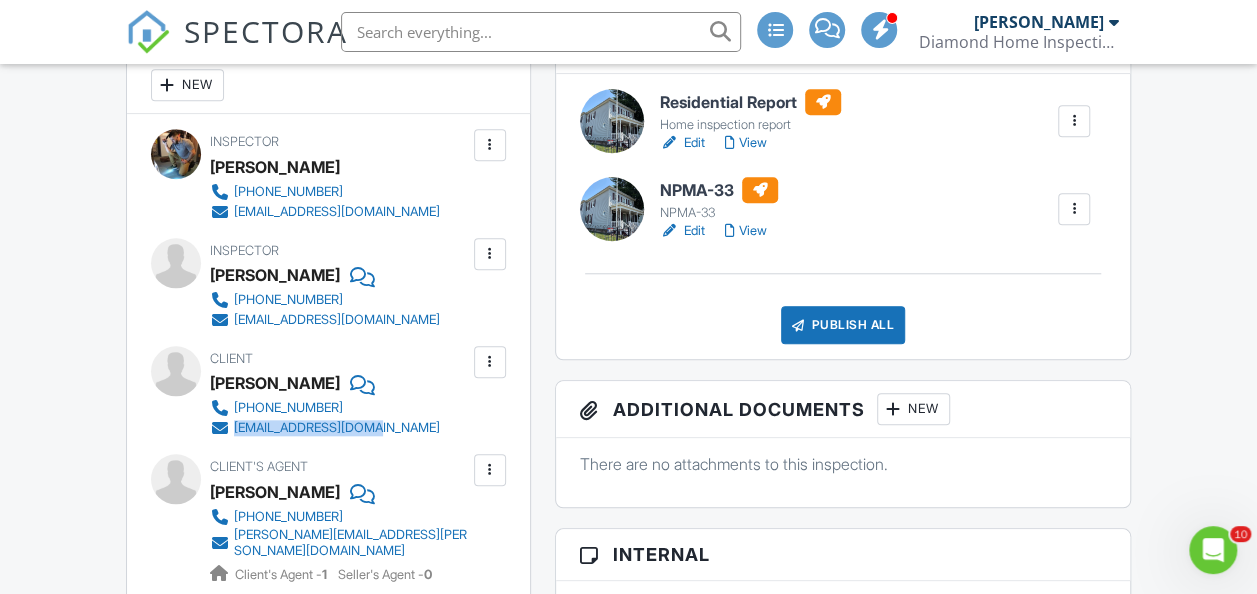 drag, startPoint x: 412, startPoint y: 424, endPoint x: 228, endPoint y: 424, distance: 184 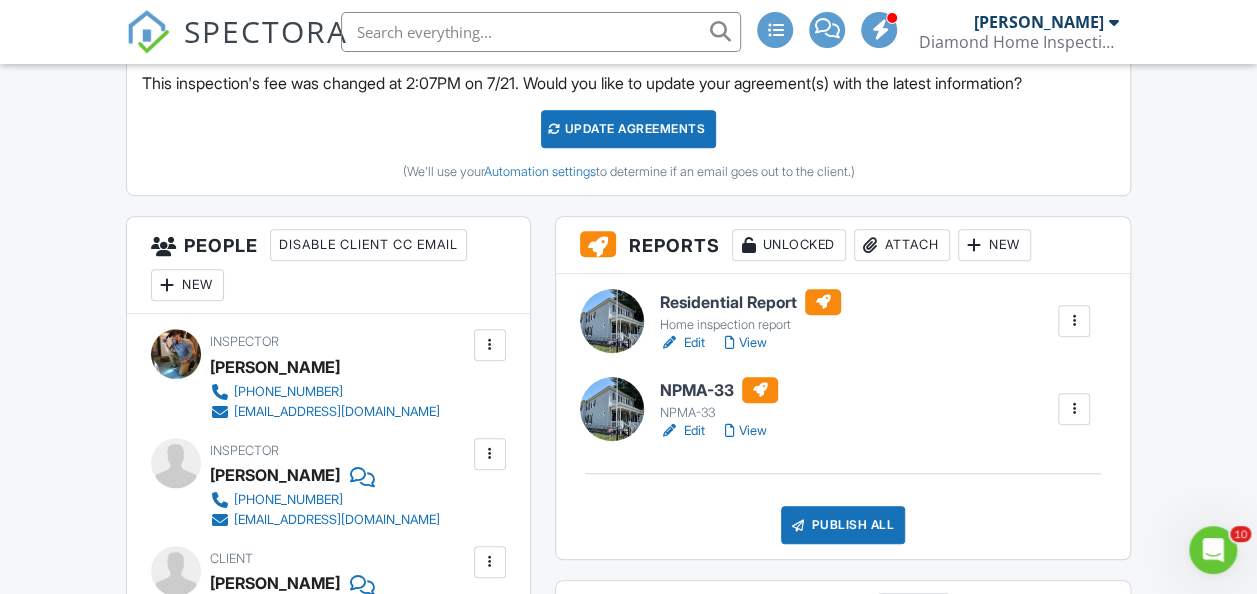 click on "Edit" at bounding box center (682, 343) 